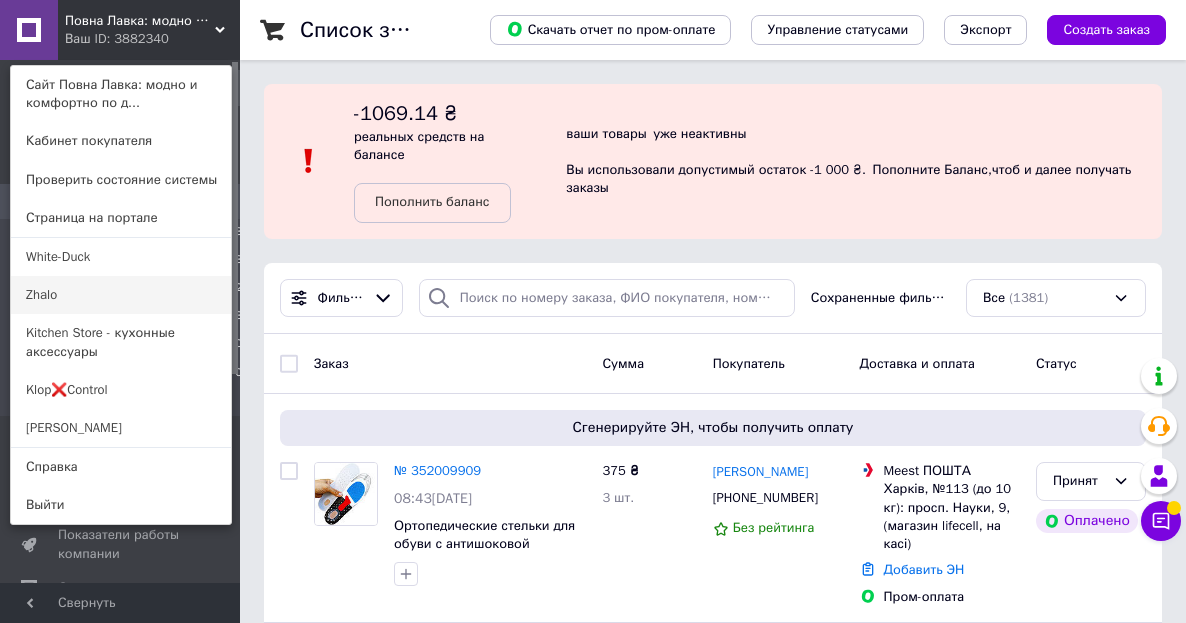 scroll, scrollTop: 0, scrollLeft: 0, axis: both 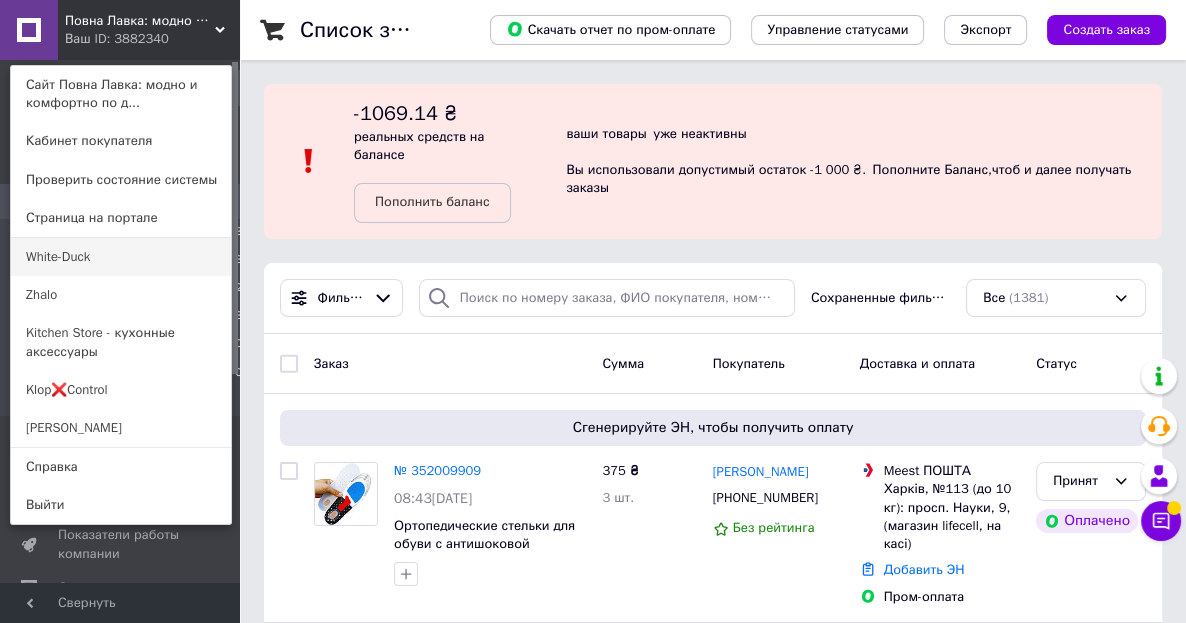 click on "White-Duck" at bounding box center (121, 257) 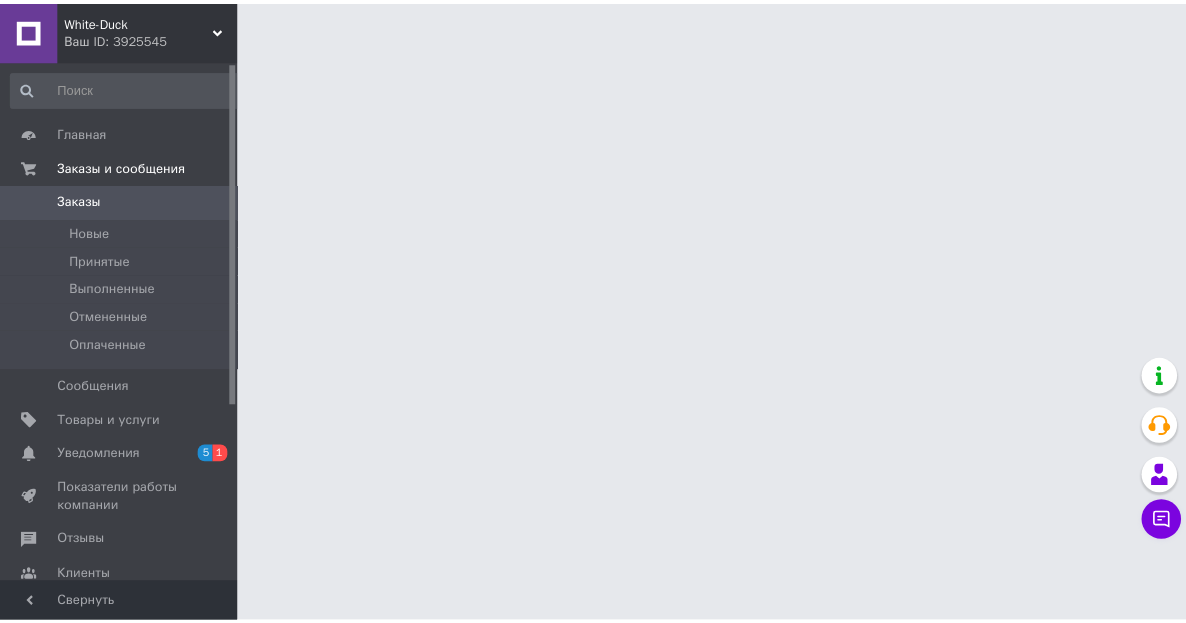 scroll, scrollTop: 0, scrollLeft: 0, axis: both 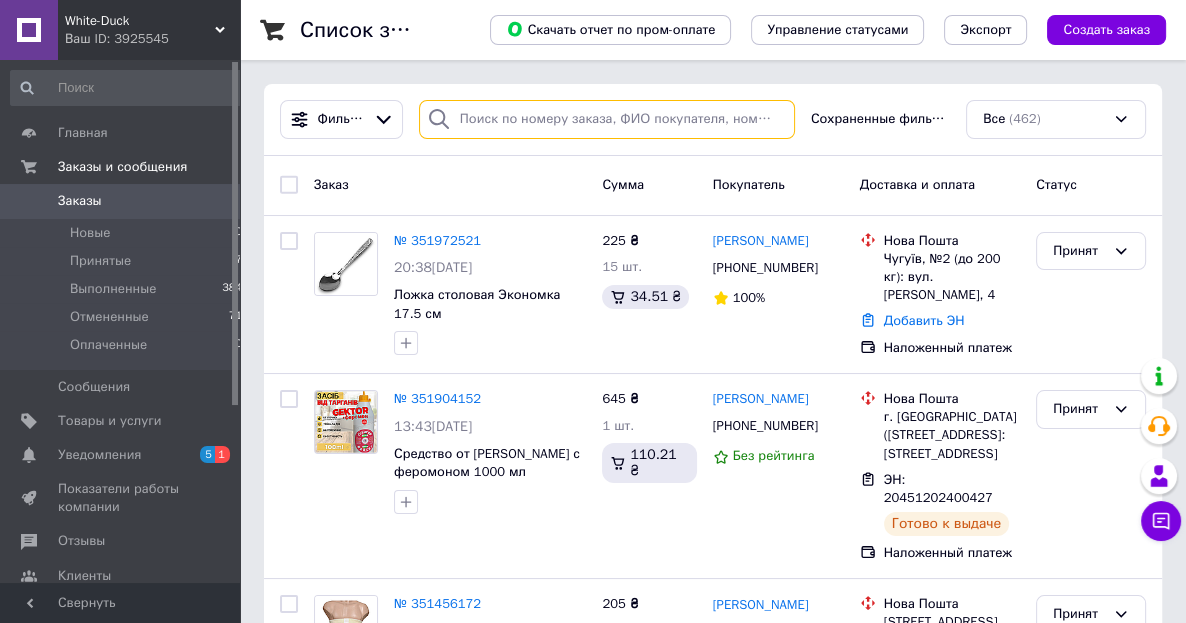 click at bounding box center (607, 119) 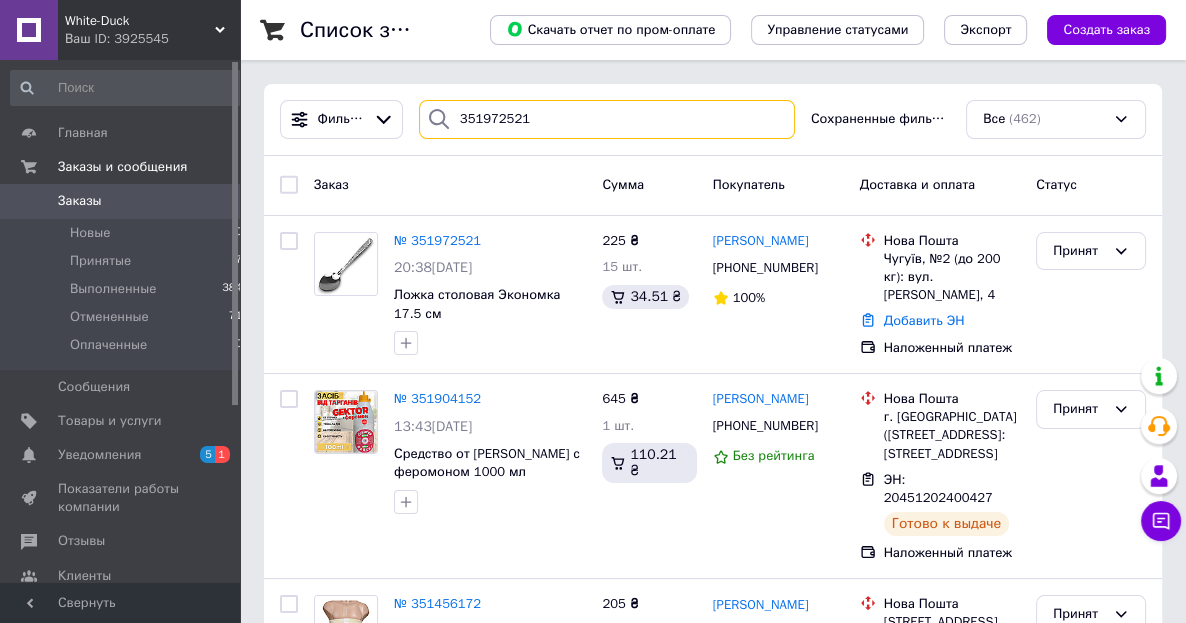 type on "351972521" 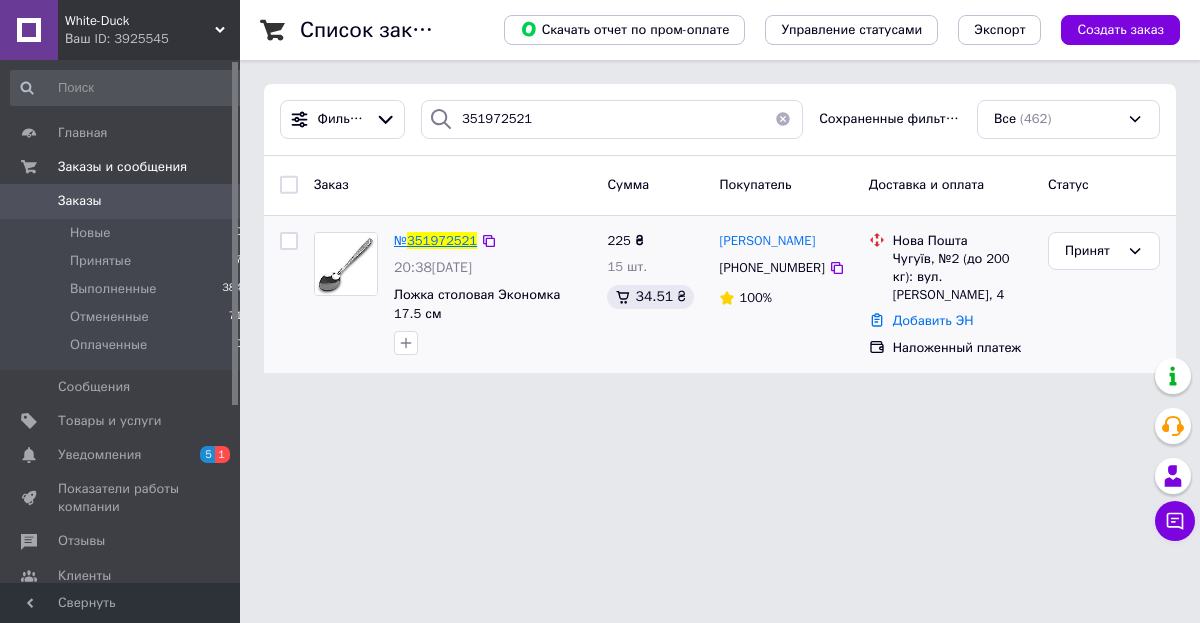click on "351972521" at bounding box center (442, 240) 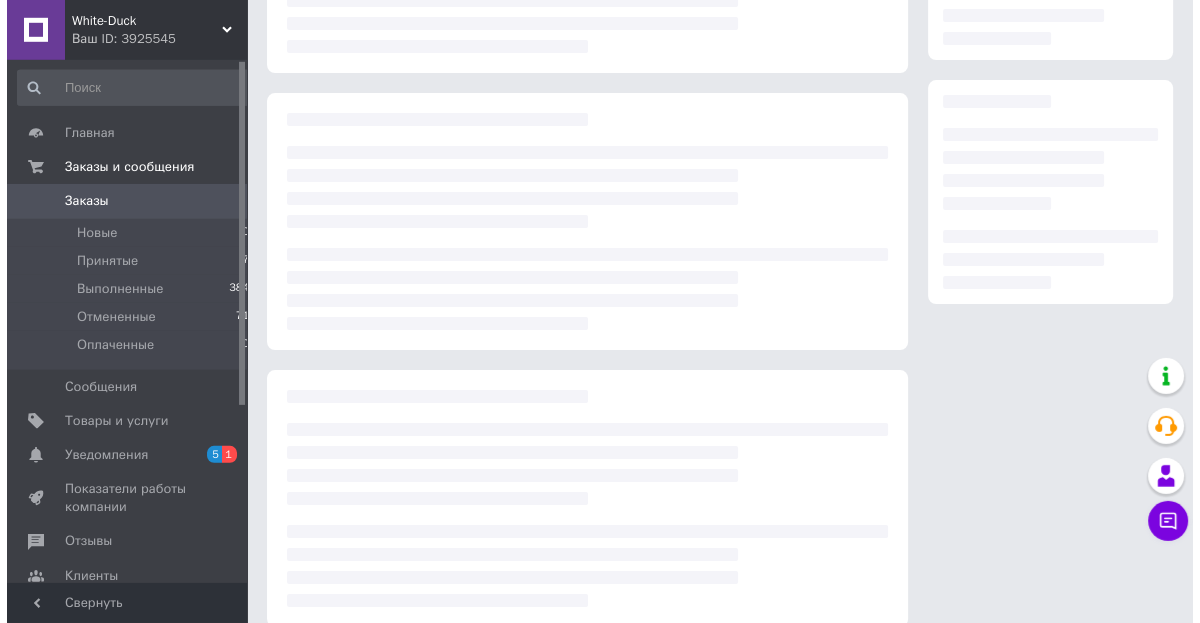 scroll, scrollTop: 291, scrollLeft: 0, axis: vertical 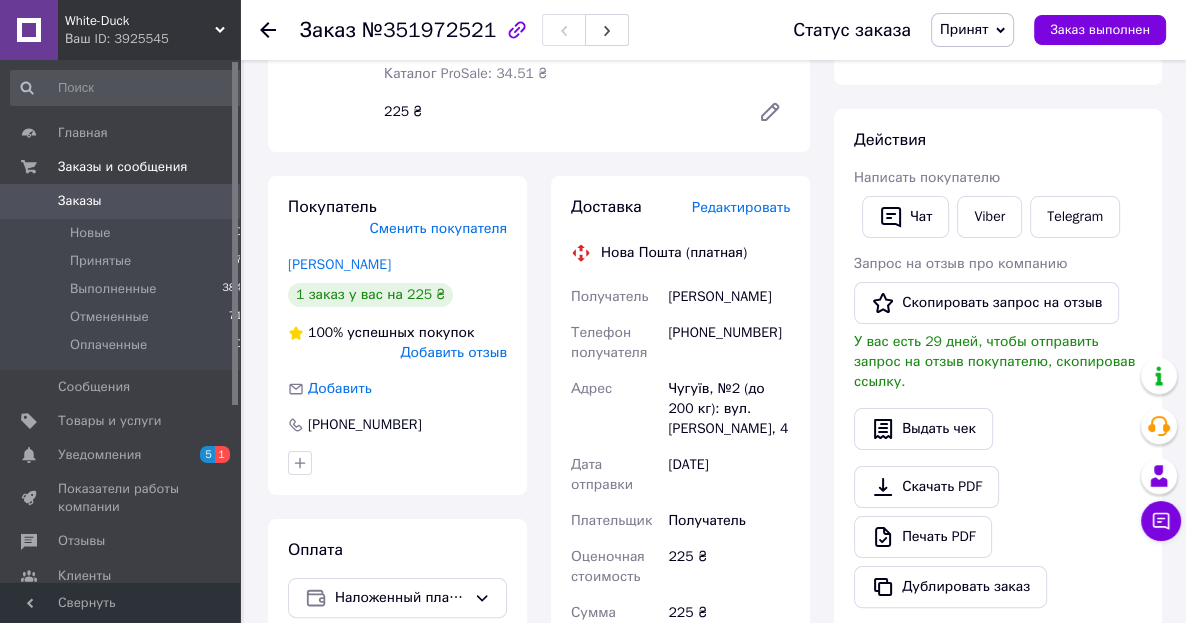 click on "Редактировать" at bounding box center (741, 207) 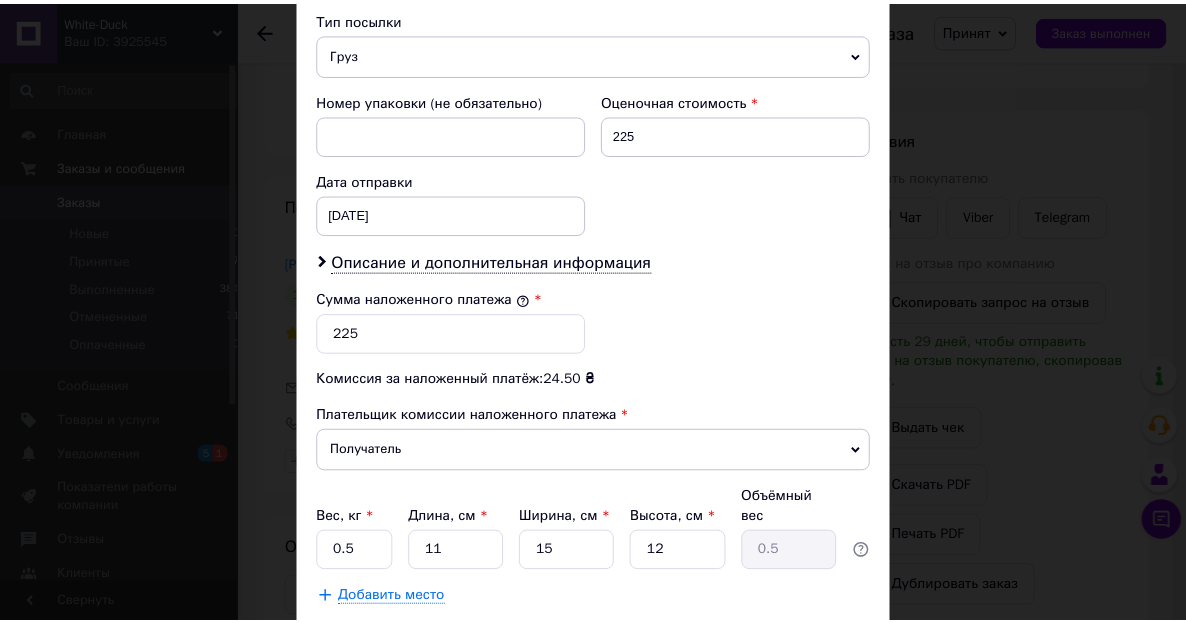 scroll, scrollTop: 898, scrollLeft: 0, axis: vertical 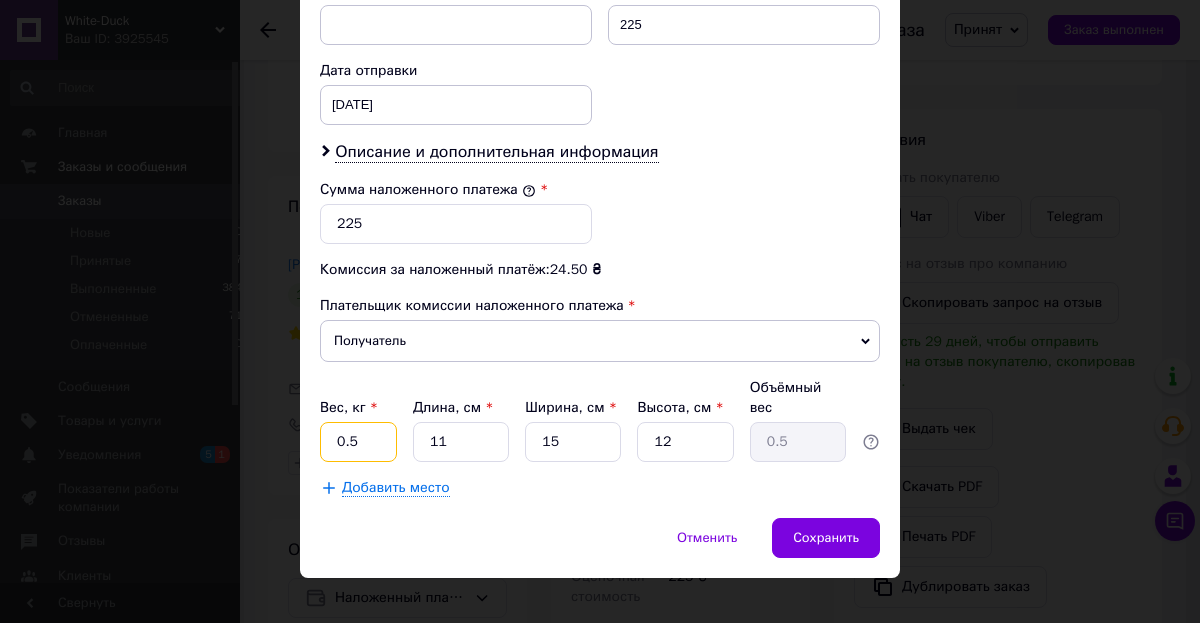 click on "0.5" at bounding box center [358, 442] 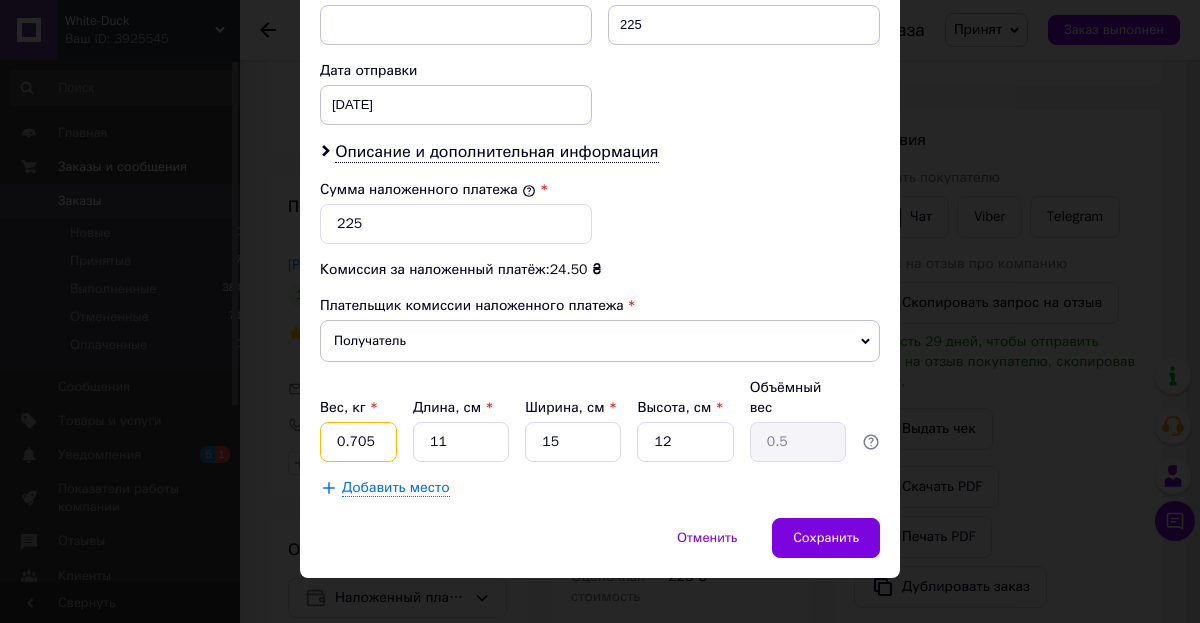 type on "0.705" 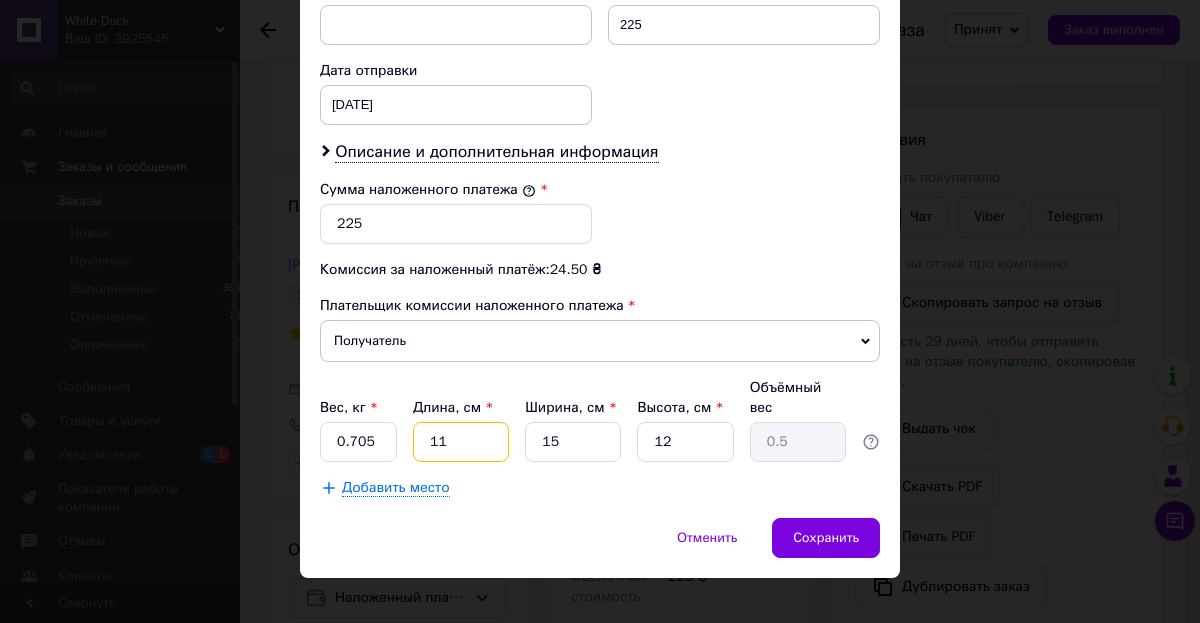 type on "1" 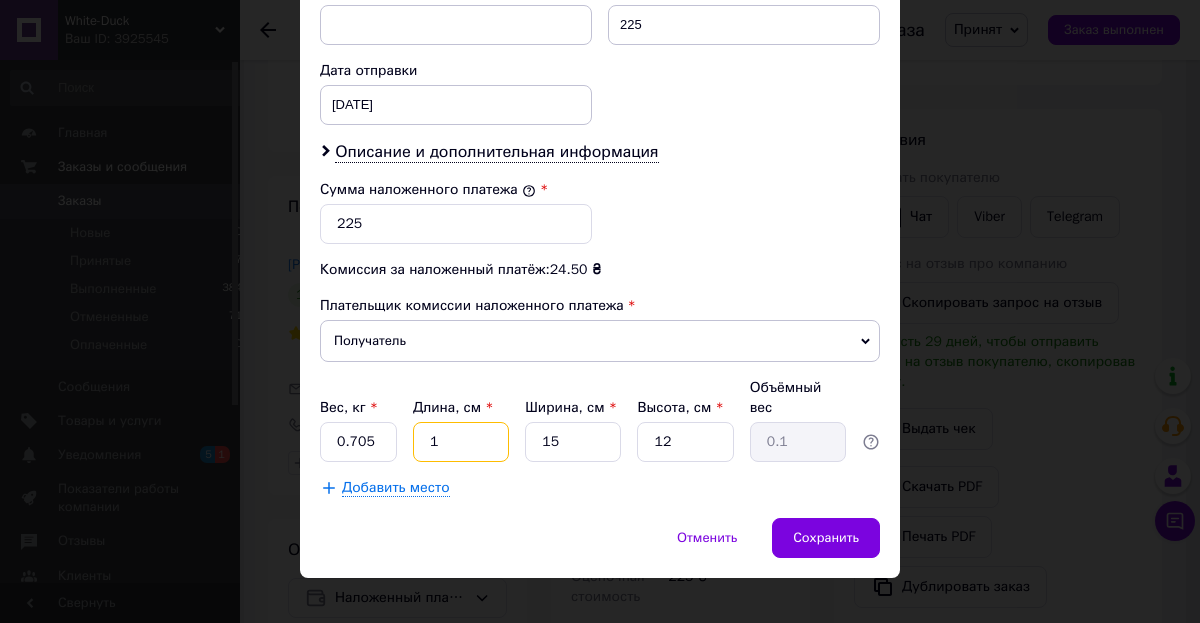 type on "19" 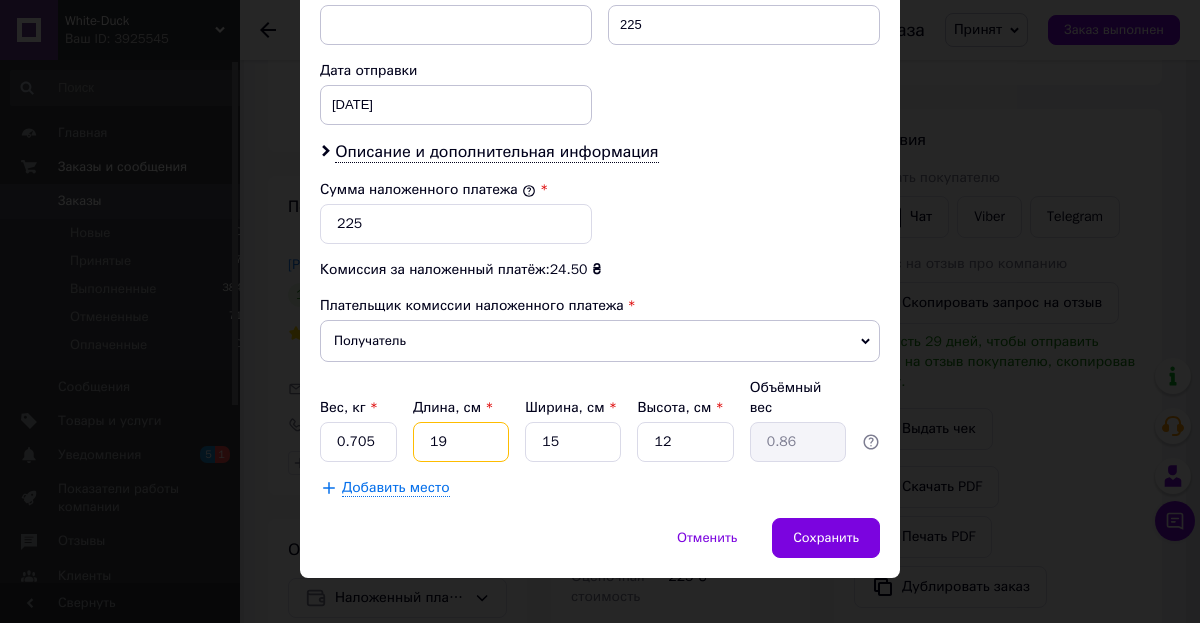 type on "19" 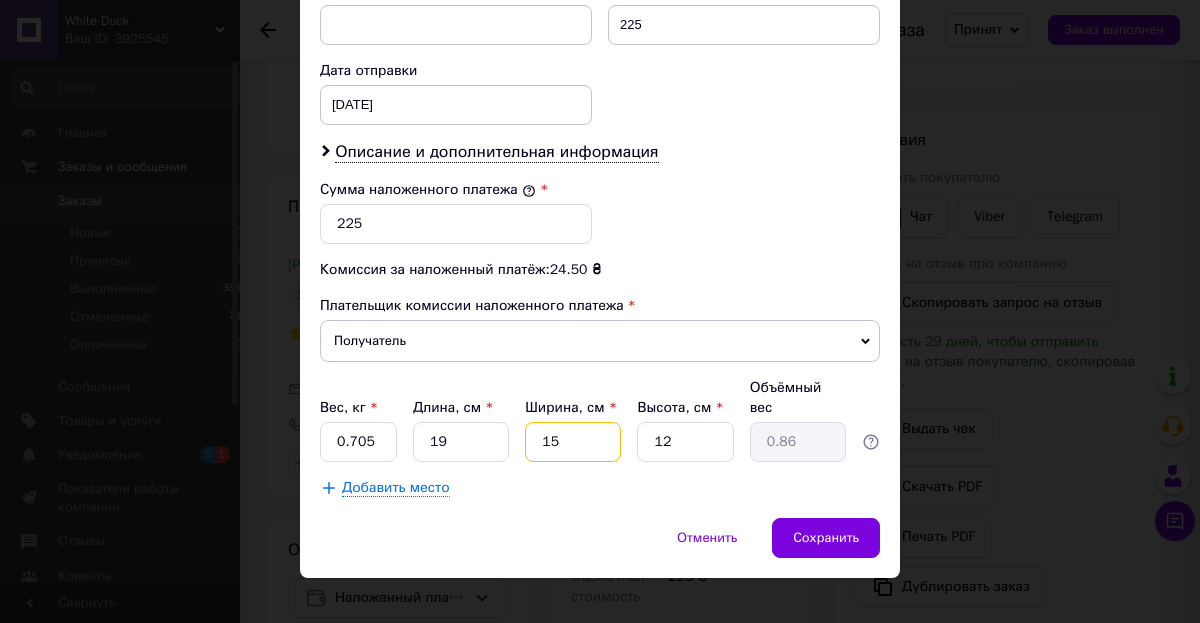 type on "1" 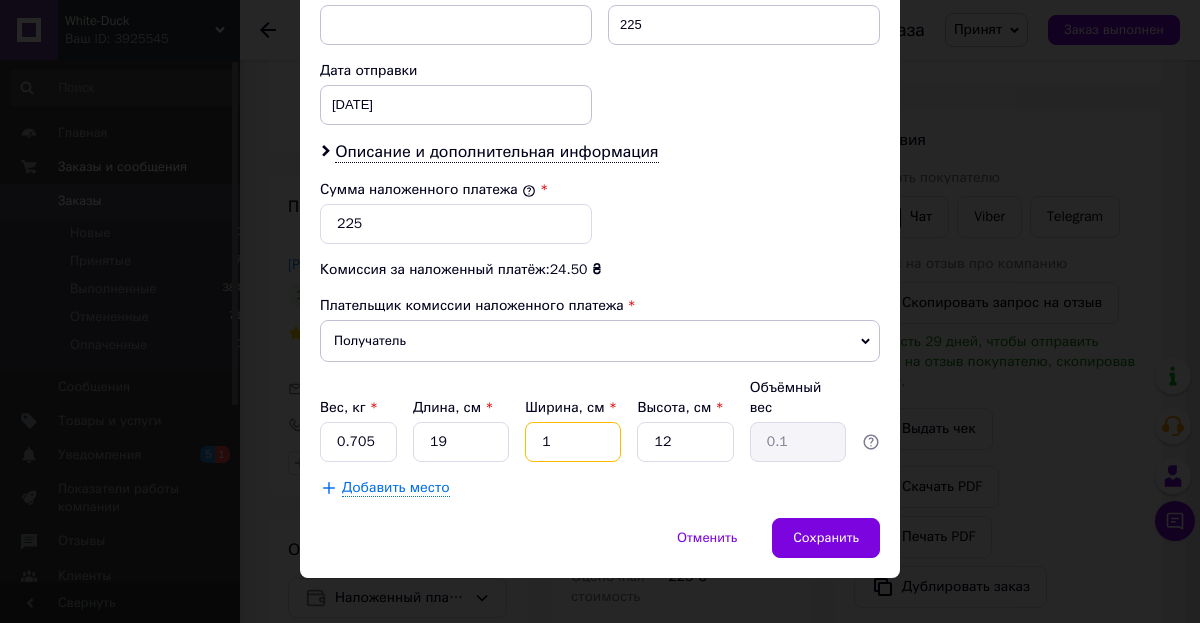 type on "12" 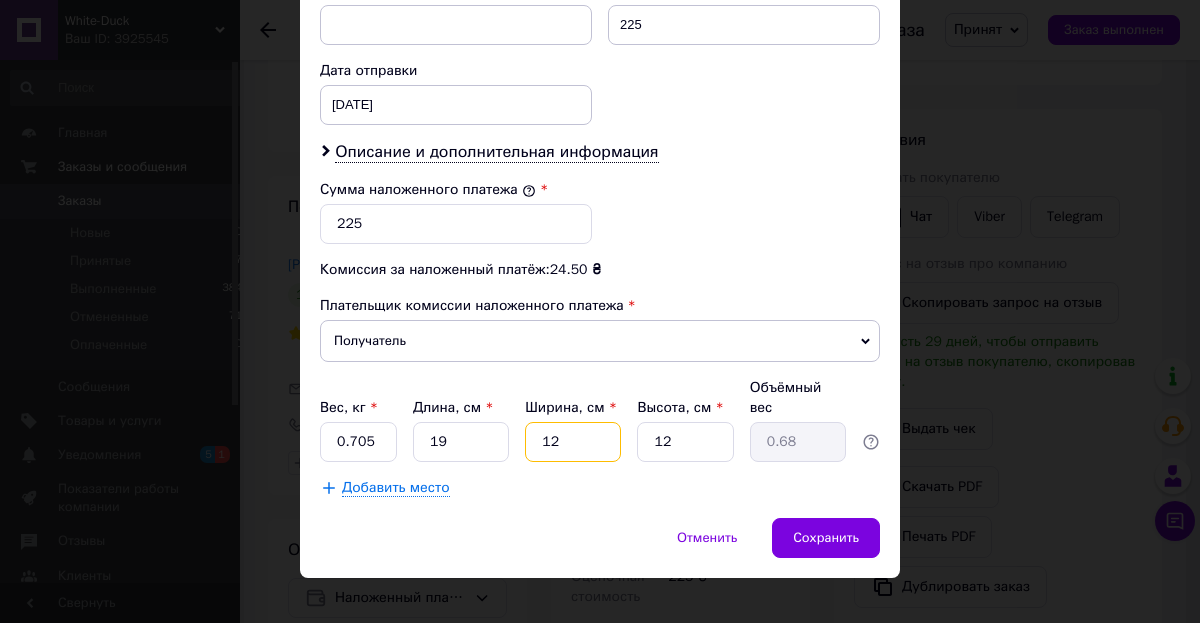 type on "12" 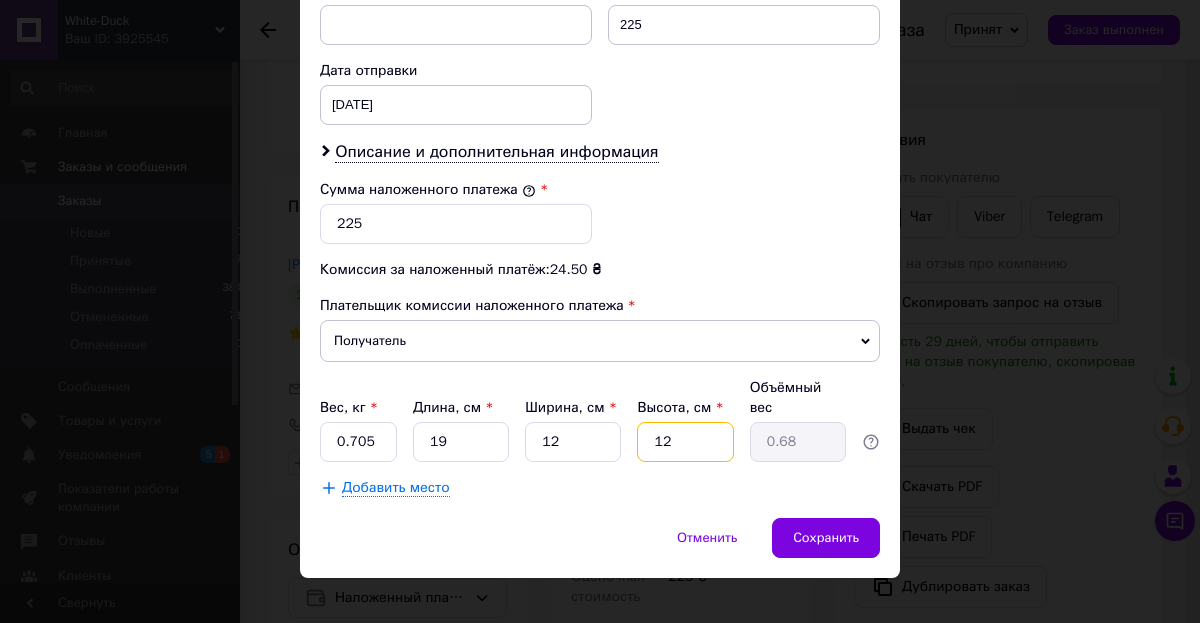 type on "7" 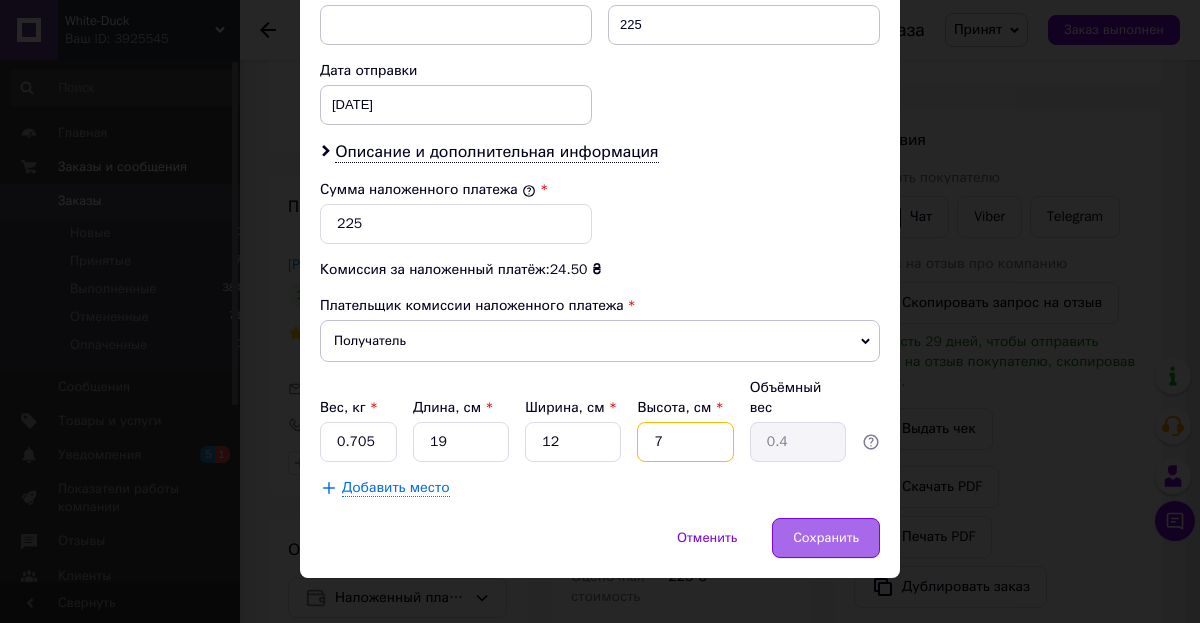 type on "7" 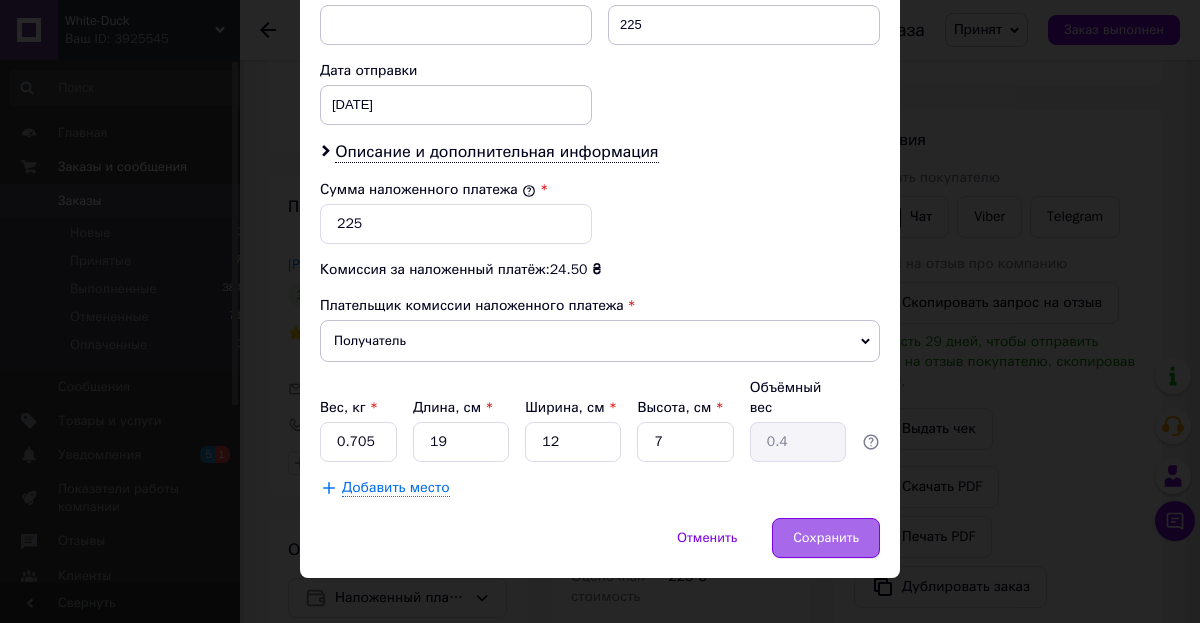 click on "Сохранить" at bounding box center (826, 538) 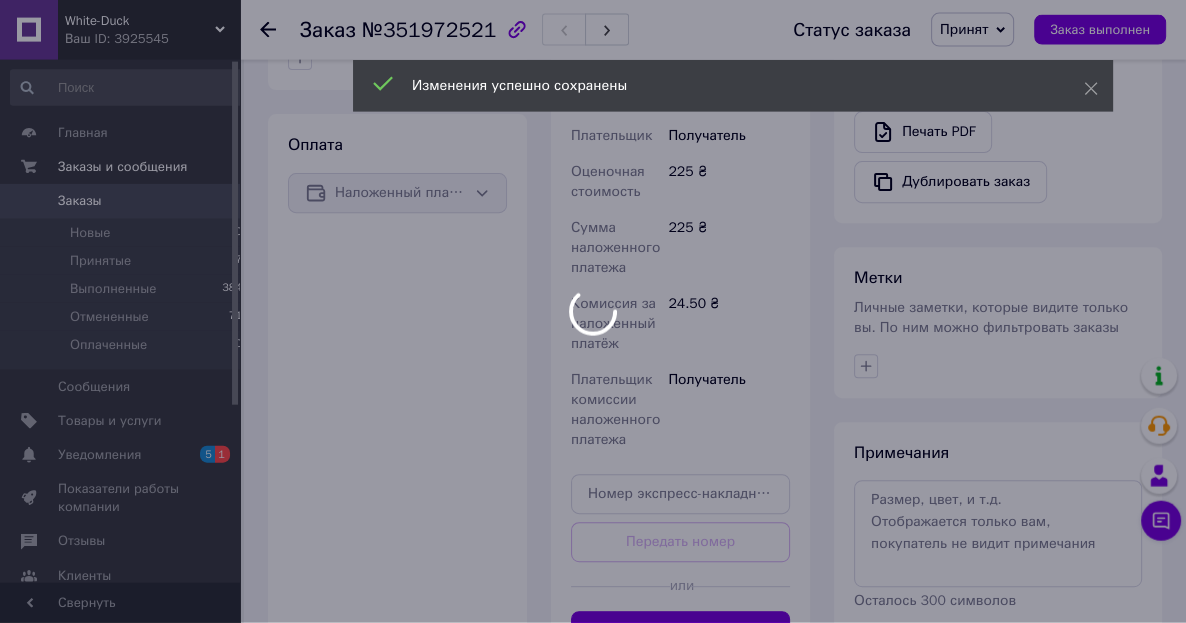 scroll, scrollTop: 921, scrollLeft: 0, axis: vertical 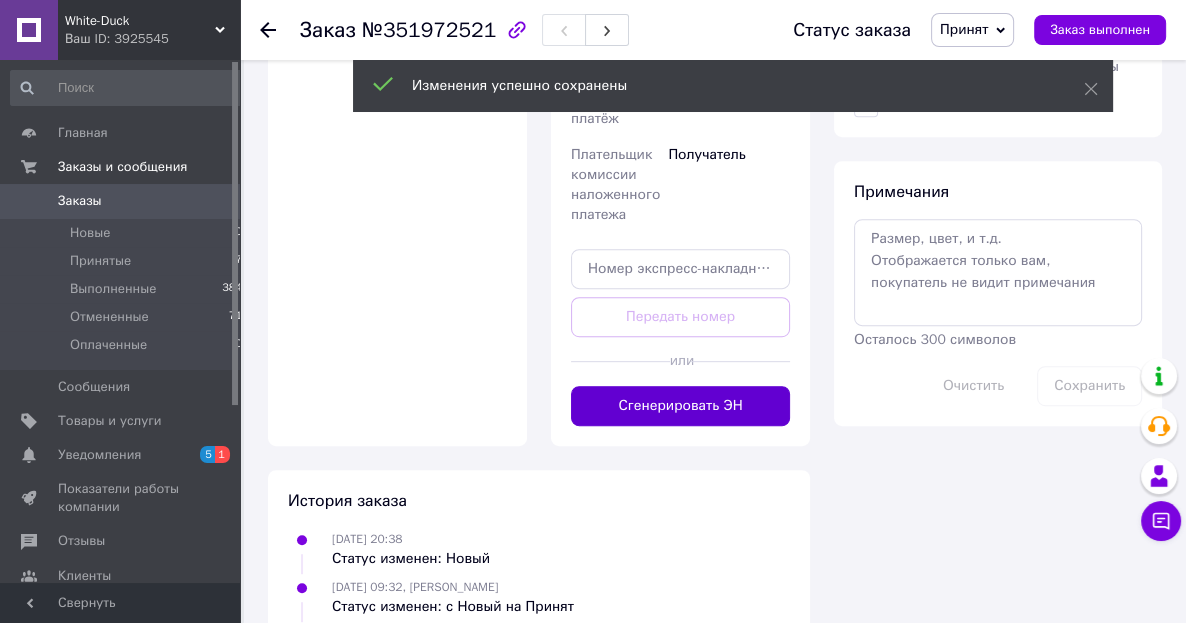 click on "Сгенерировать ЭН" at bounding box center (680, 406) 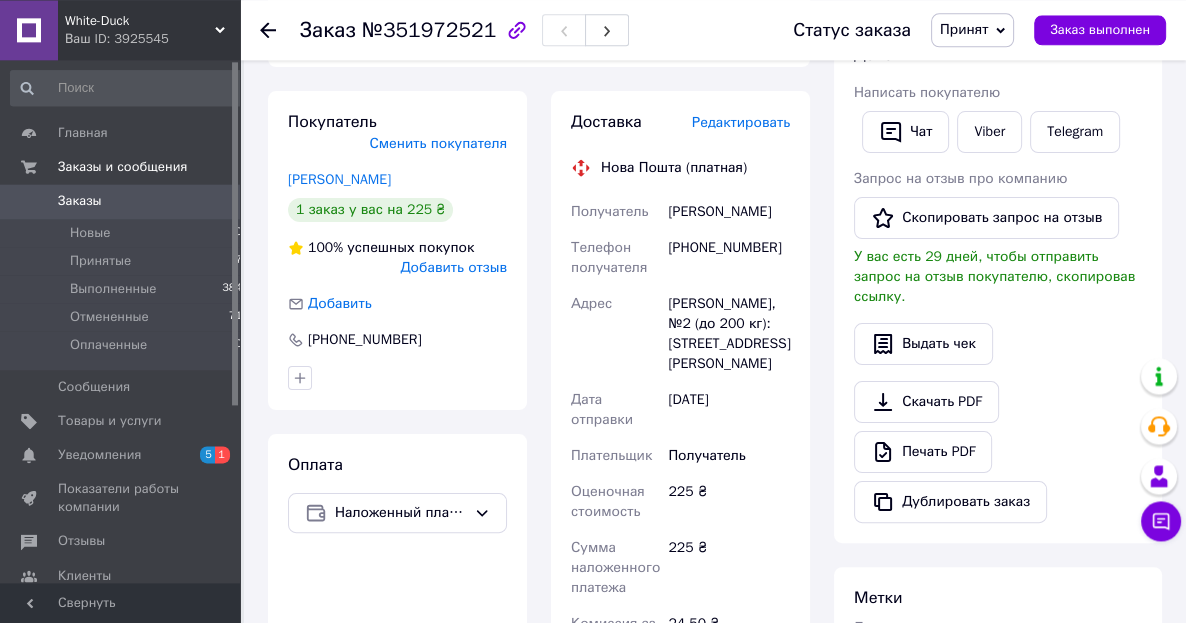 scroll, scrollTop: 186, scrollLeft: 0, axis: vertical 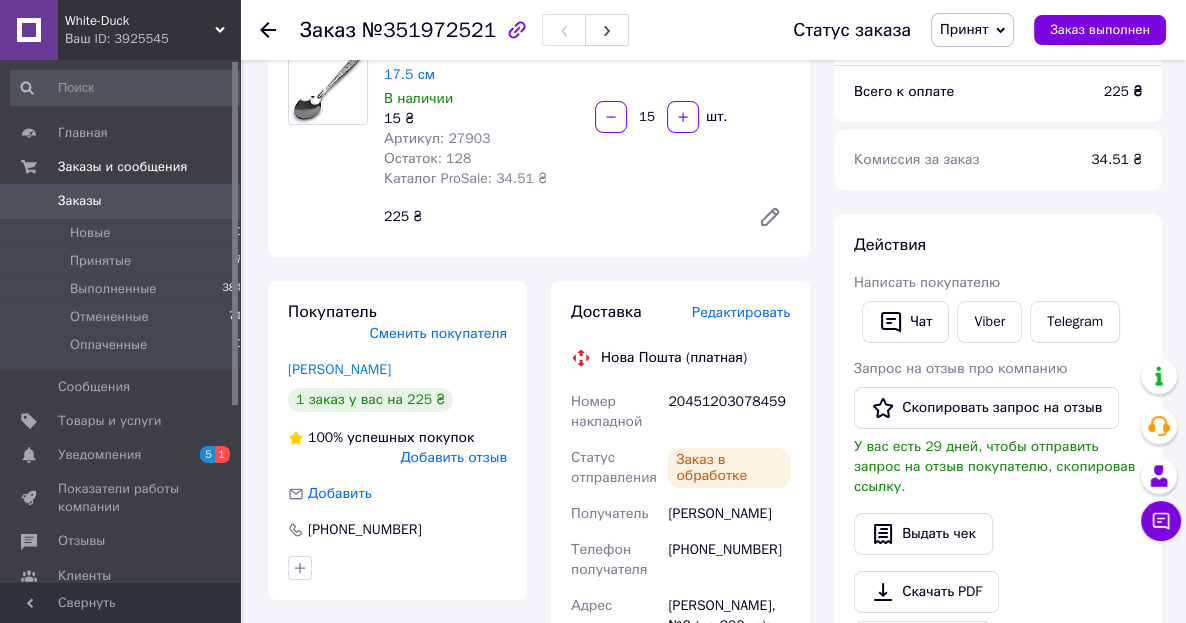 click on "20451203078459" at bounding box center [729, 412] 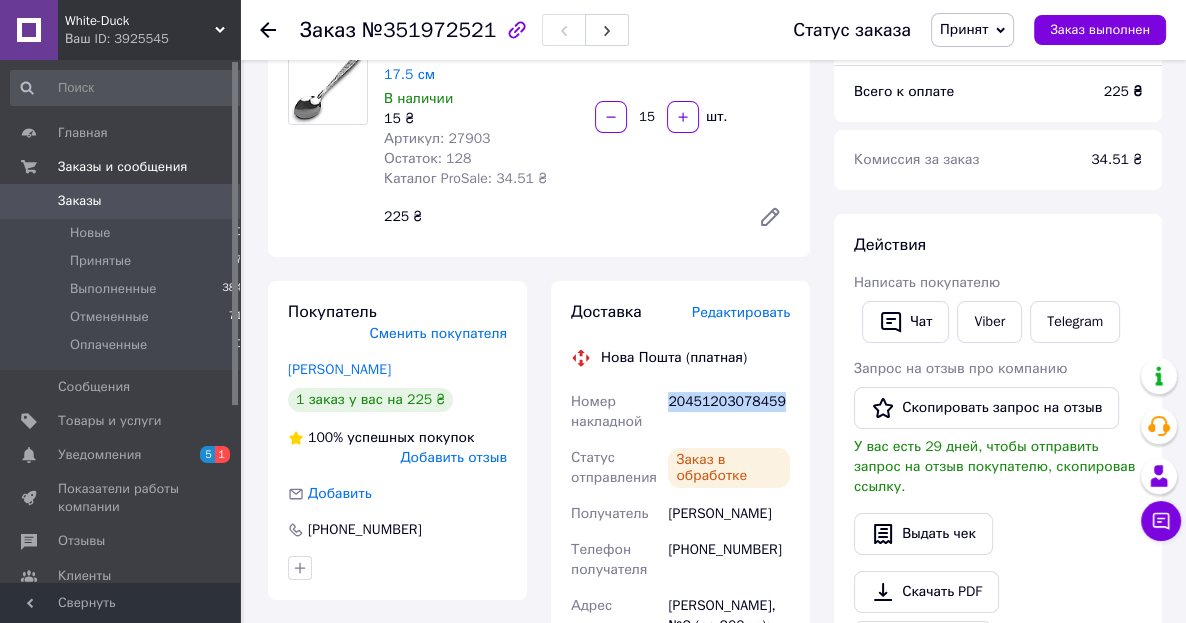 click on "20451203078459" at bounding box center (729, 412) 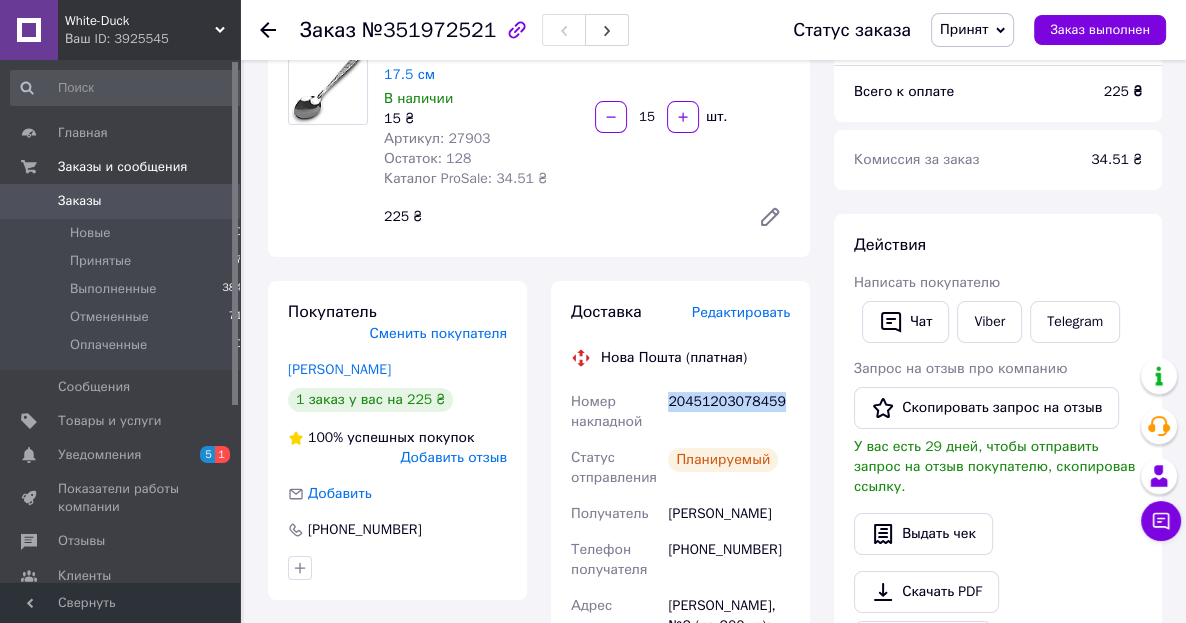 copy on "20451203078459" 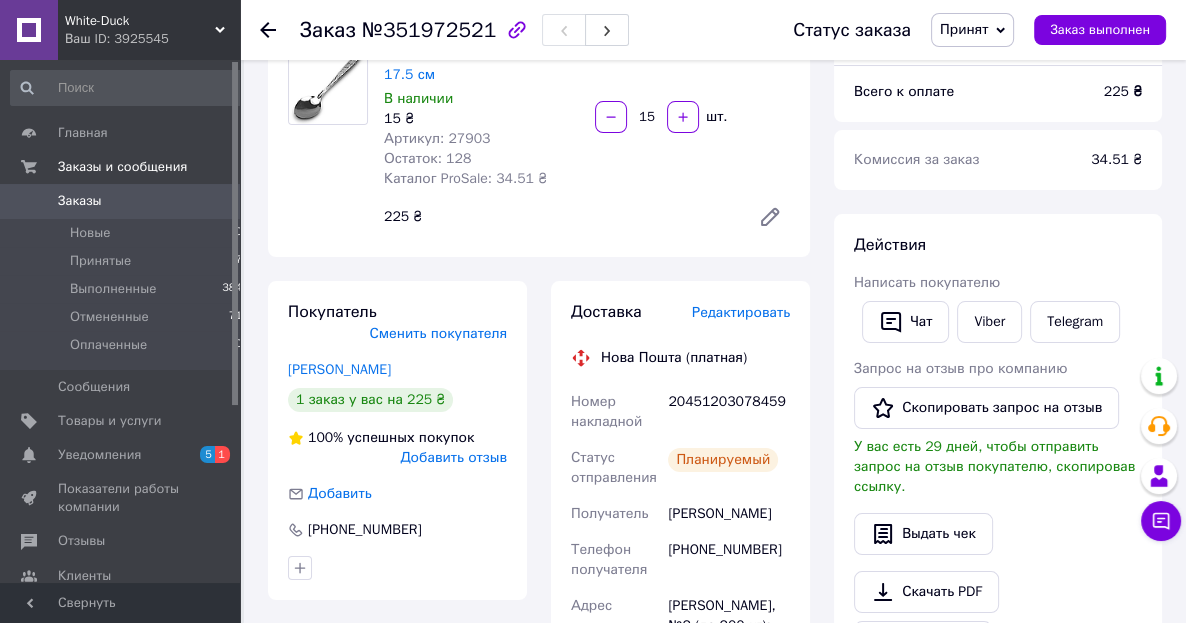 click on "White-Duck Ваш ID: 3925545" at bounding box center [149, 30] 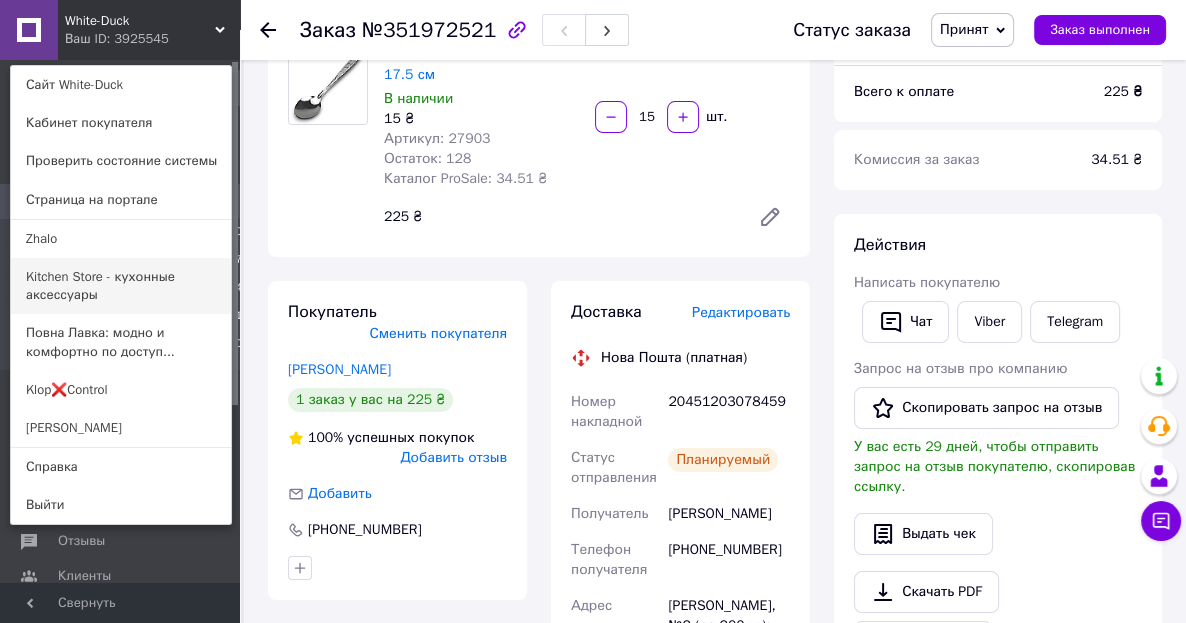click on "Kitchen Store - кухонные аксессуары" at bounding box center [121, 286] 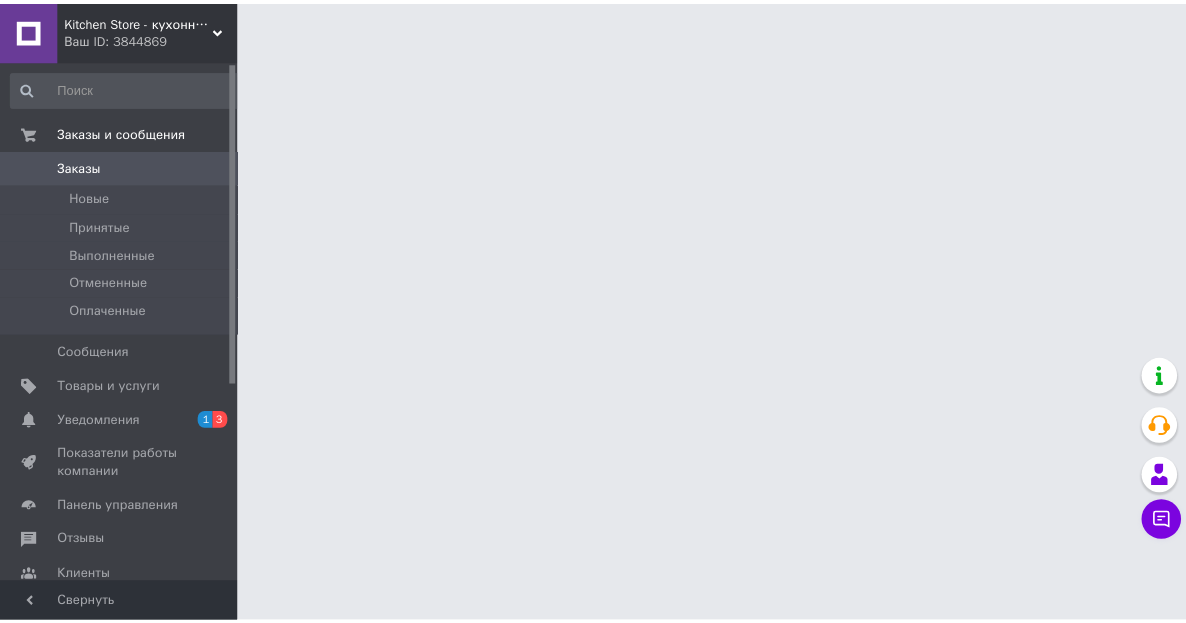 scroll, scrollTop: 0, scrollLeft: 0, axis: both 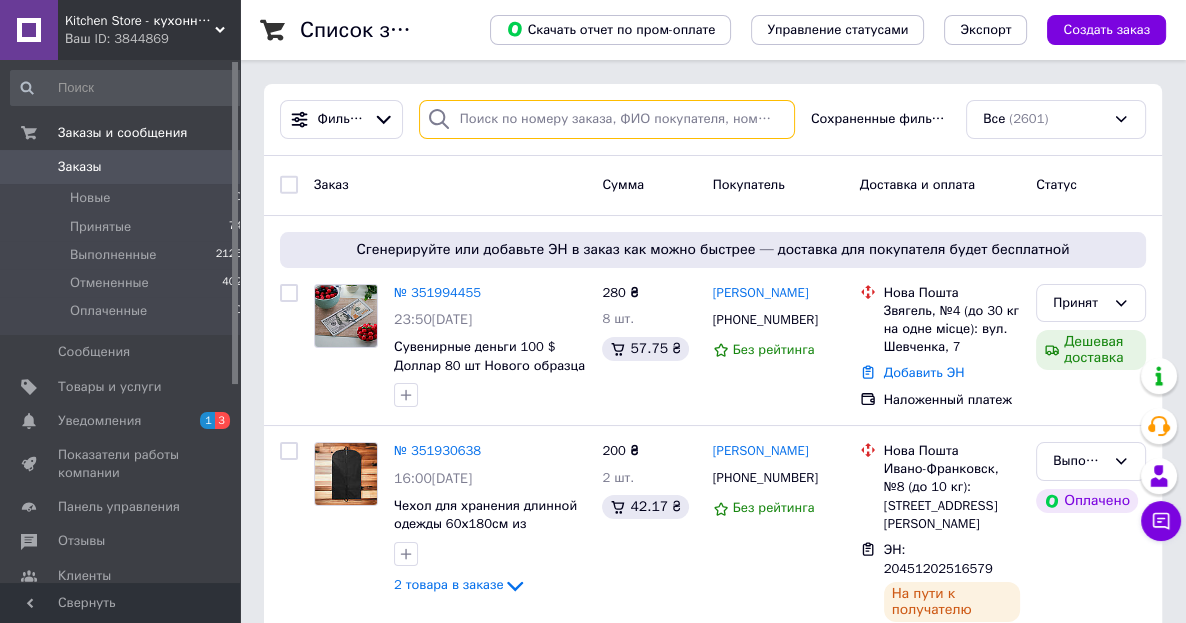 click at bounding box center (607, 119) 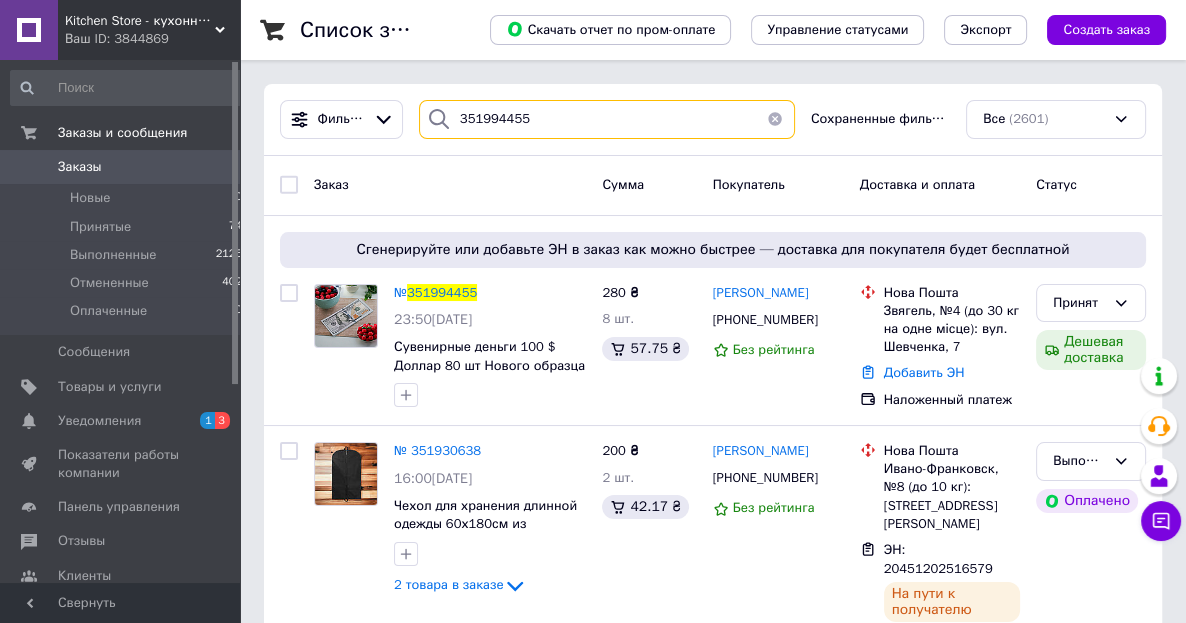 type on "351994455" 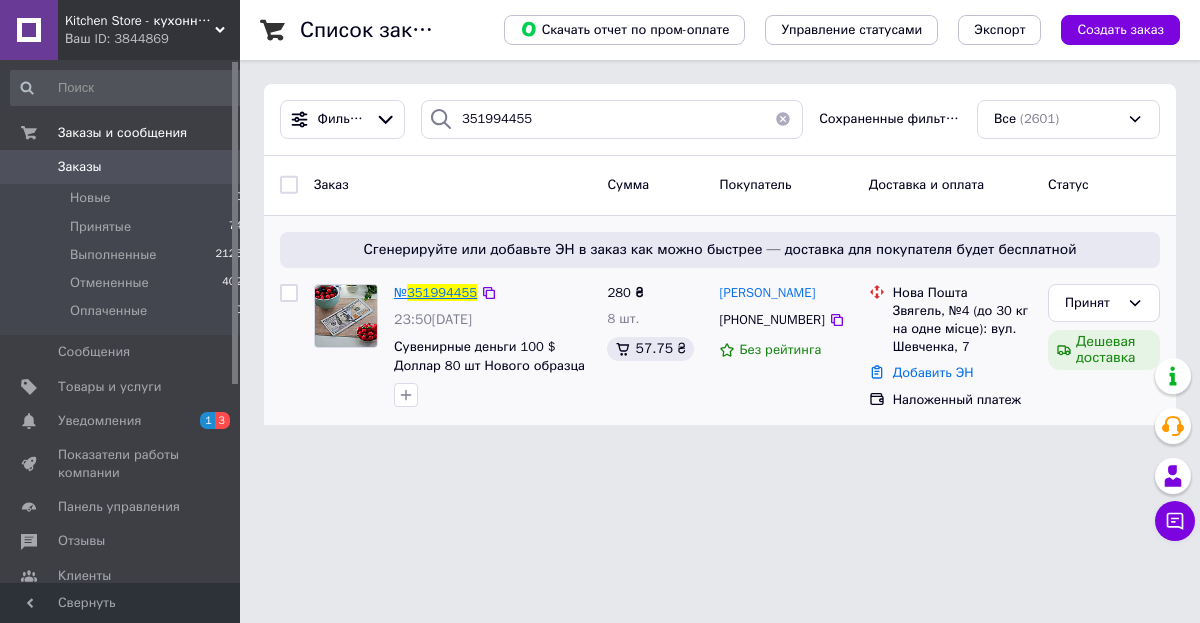 click on "351994455" at bounding box center [442, 292] 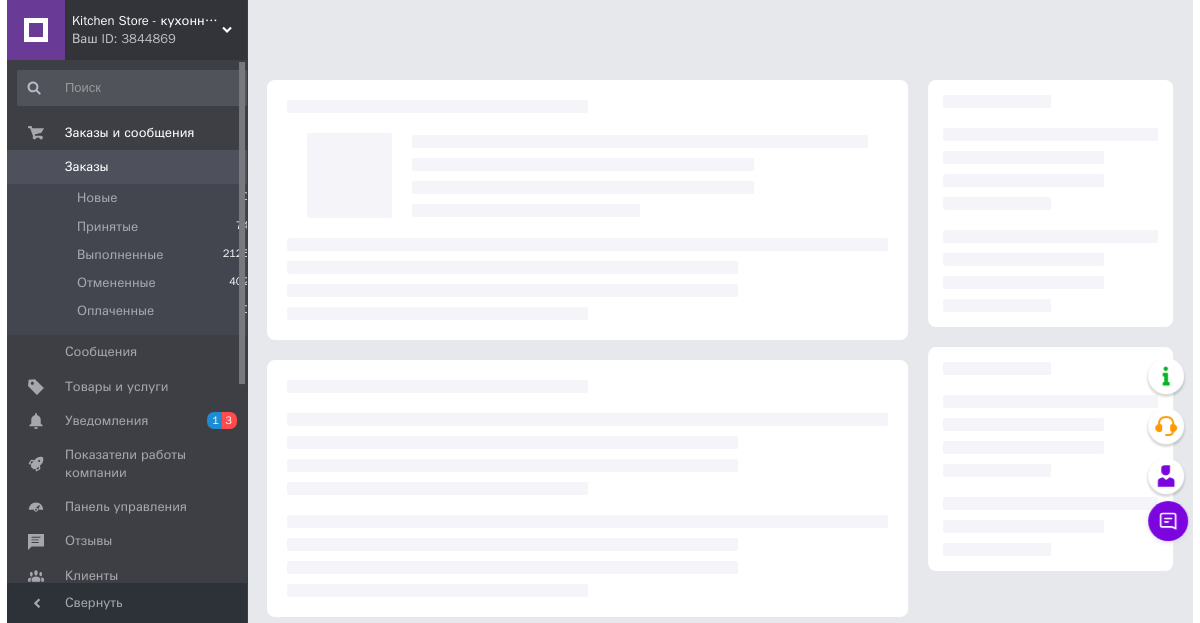 scroll, scrollTop: 291, scrollLeft: 0, axis: vertical 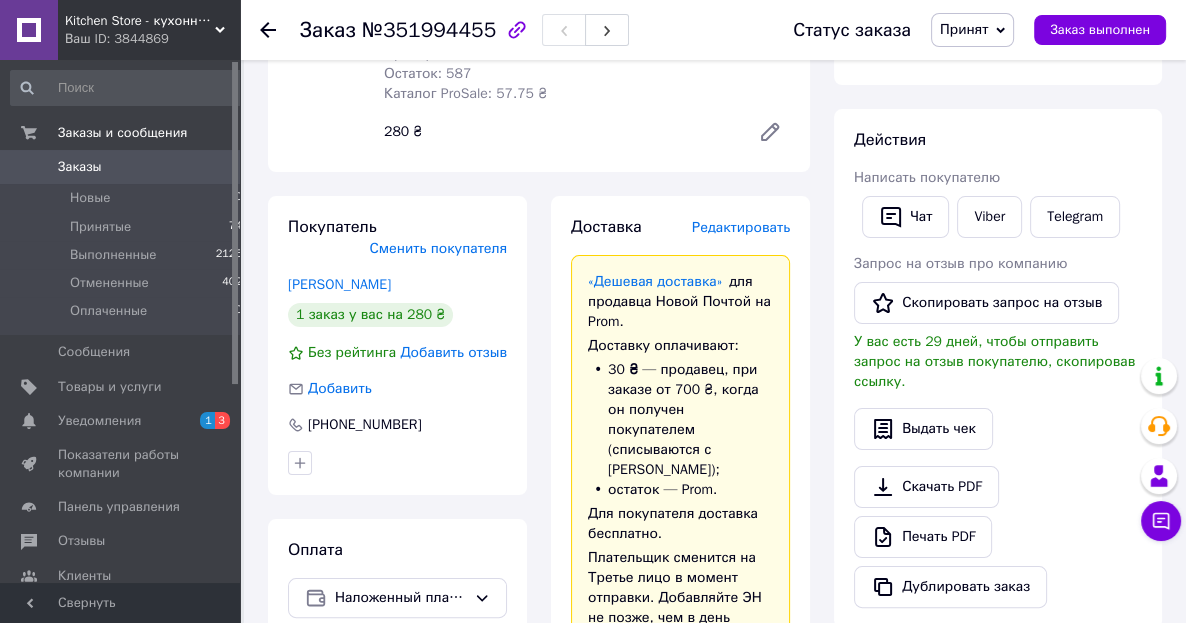click on "Редактировать" at bounding box center [741, 227] 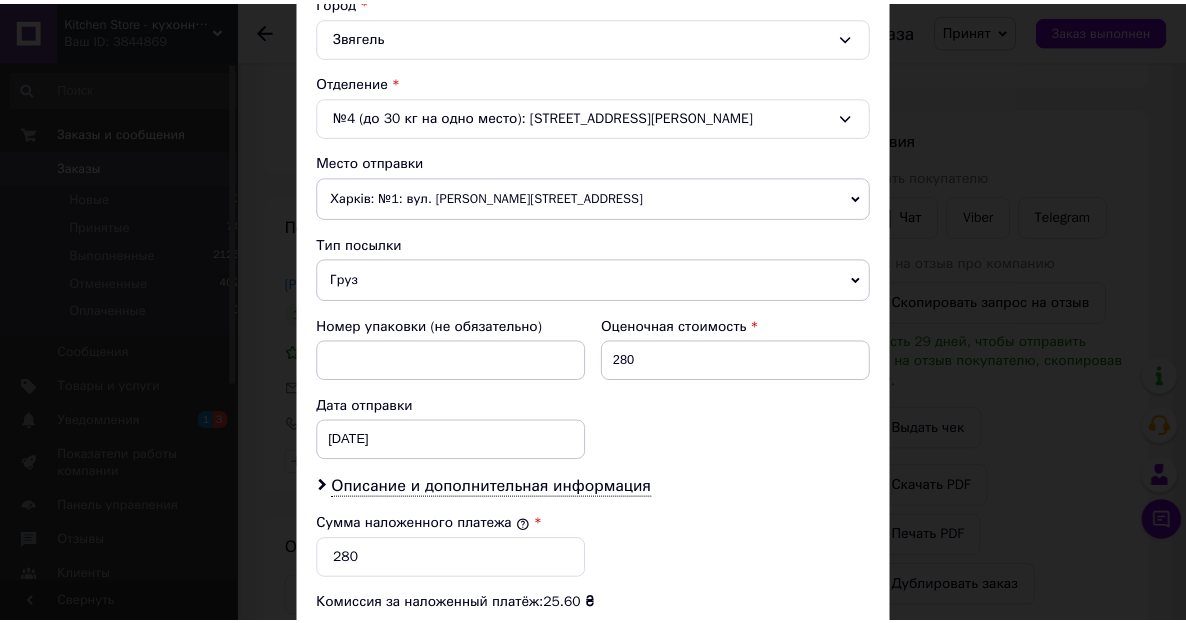 scroll, scrollTop: 898, scrollLeft: 0, axis: vertical 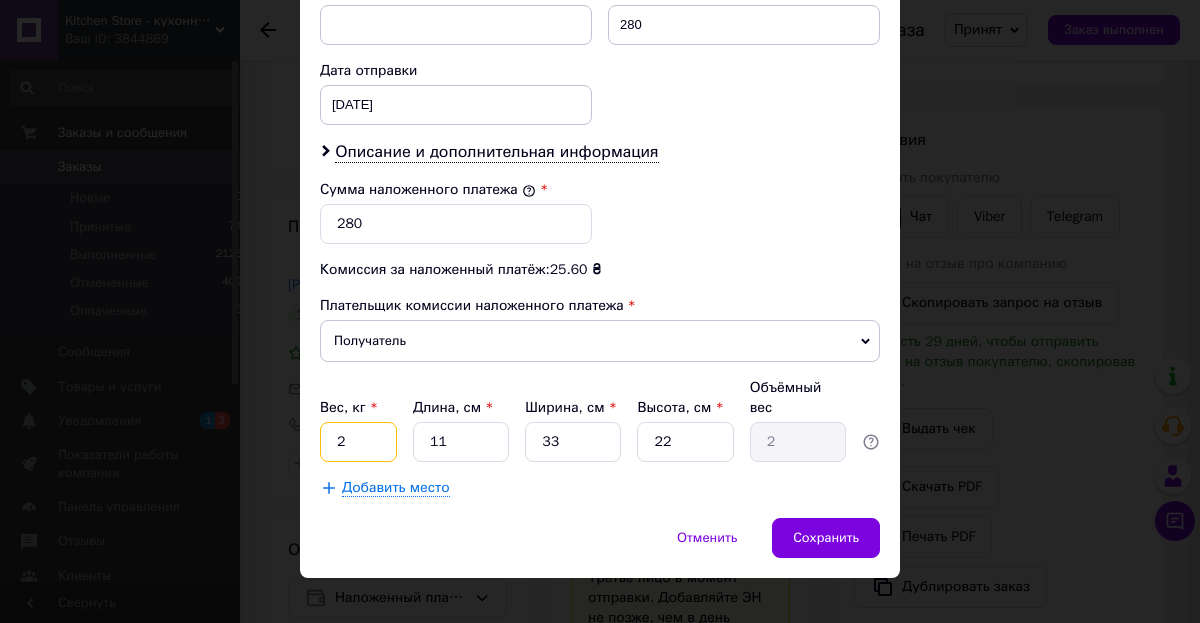click on "2" at bounding box center (358, 442) 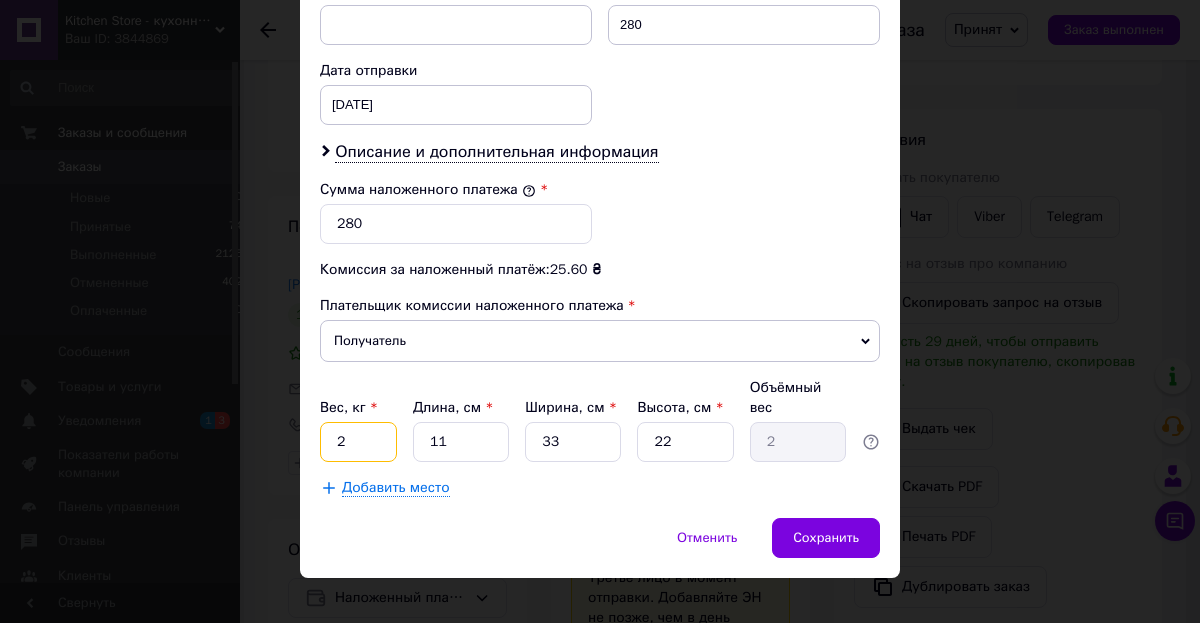 drag, startPoint x: 329, startPoint y: 413, endPoint x: 341, endPoint y: 438, distance: 27.730848 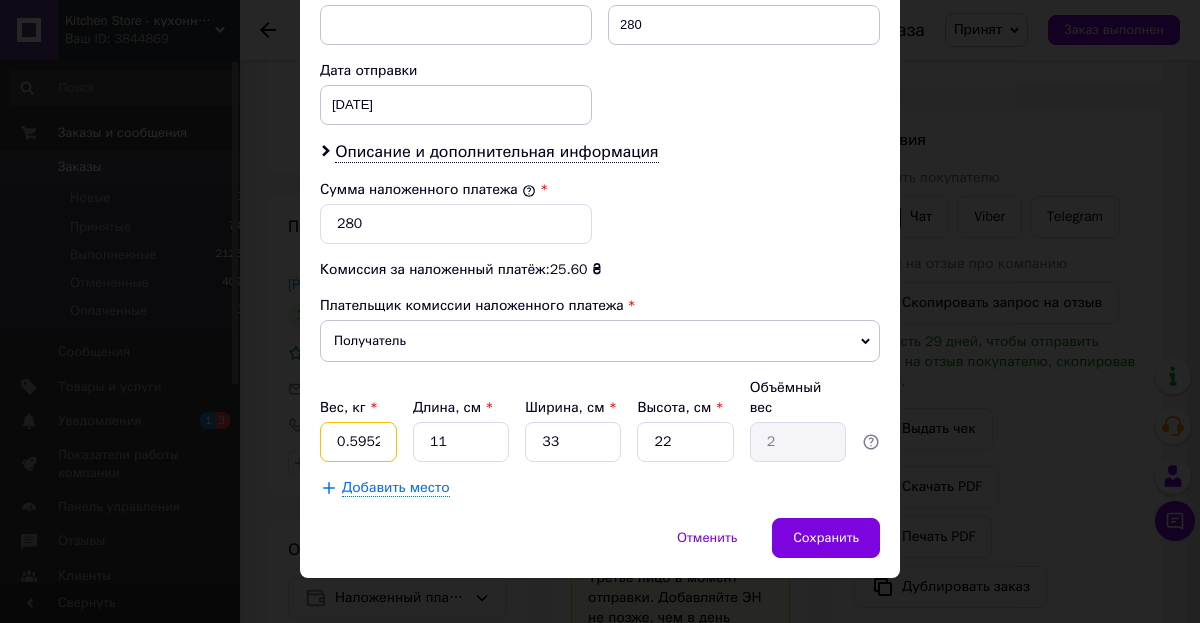 type on "0.5952" 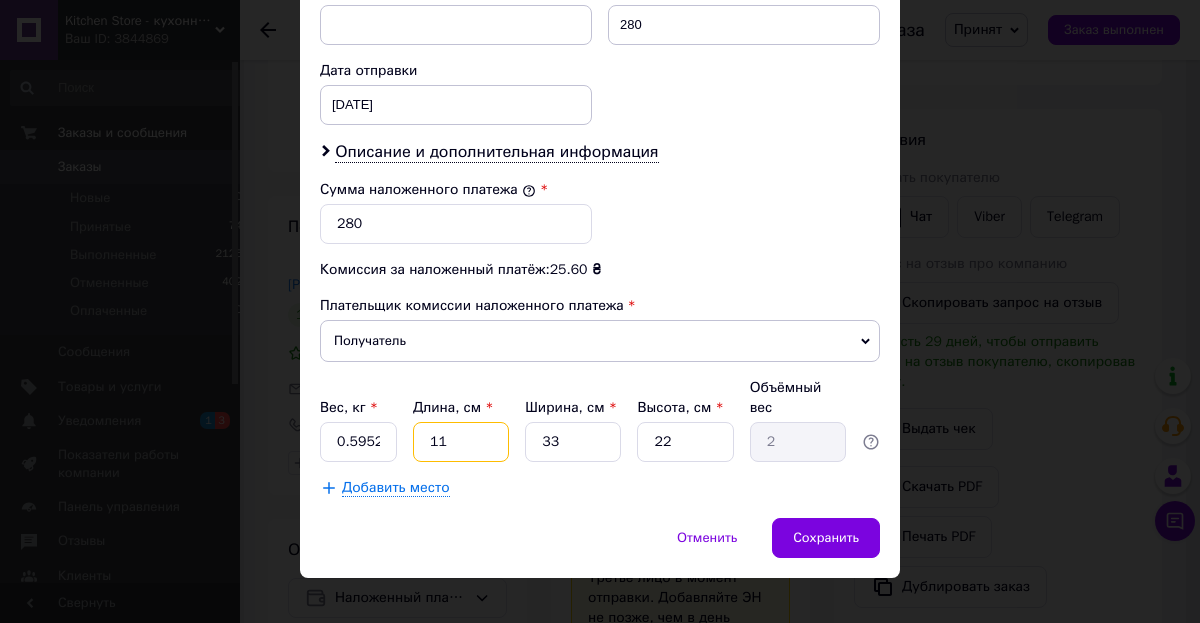 type on "1" 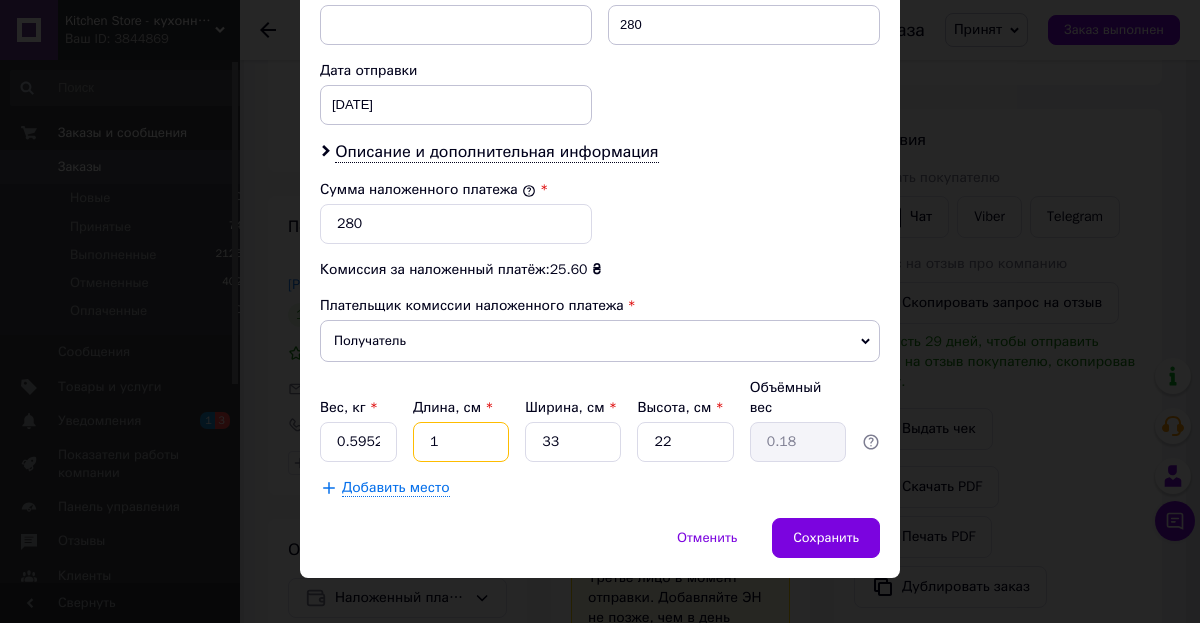 type on "19" 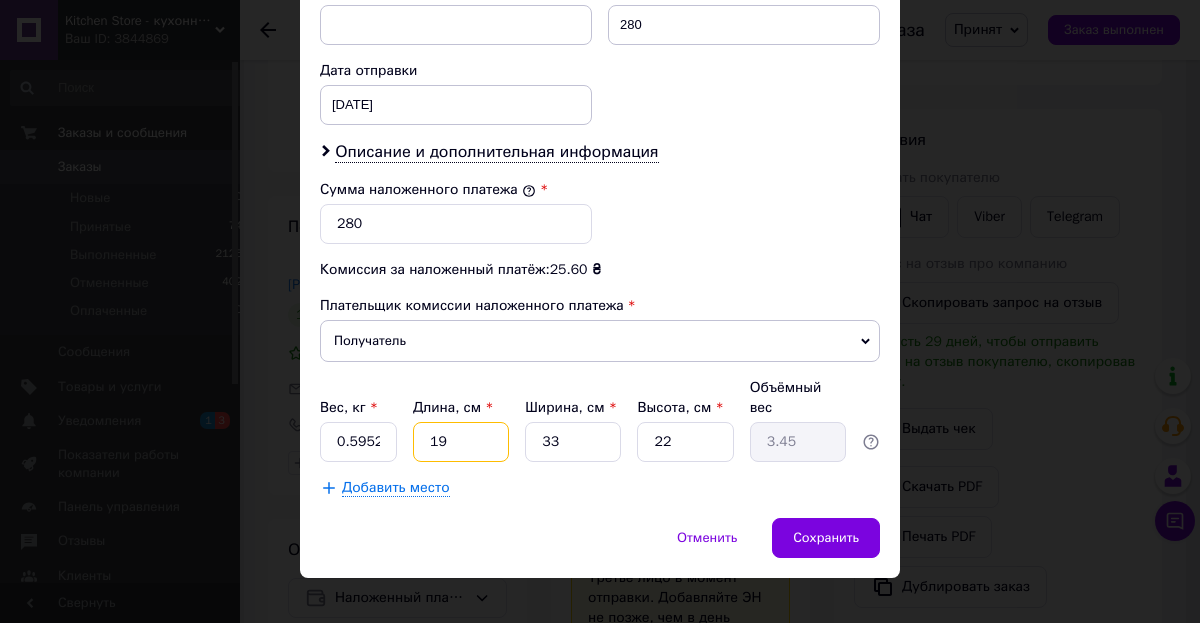 type on "19" 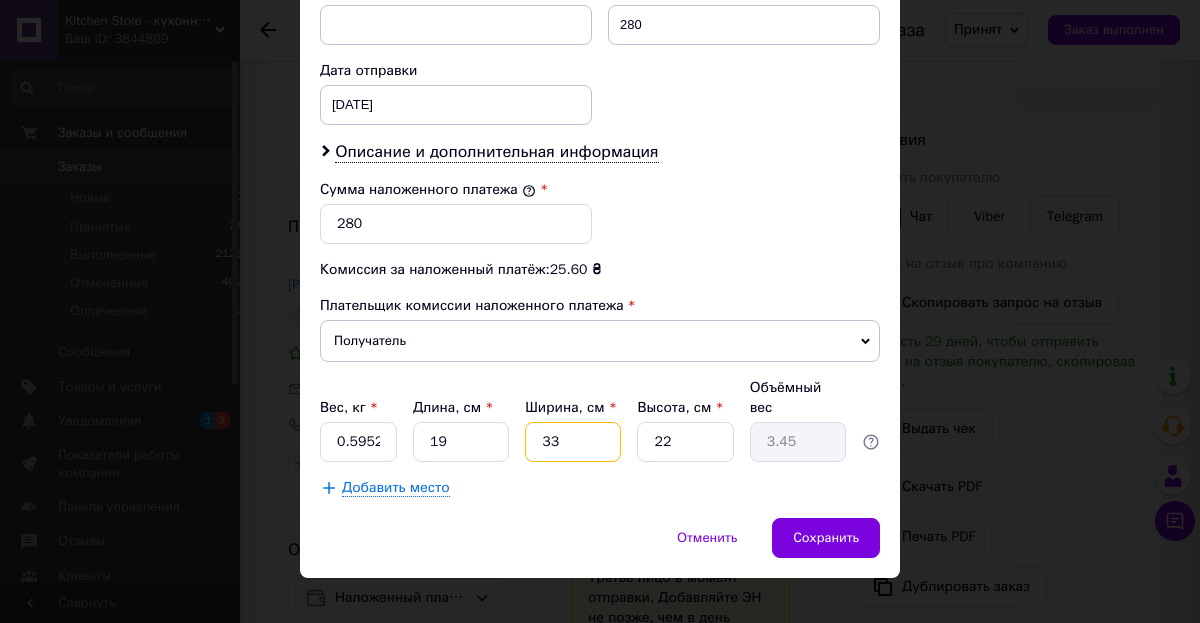 type on "1" 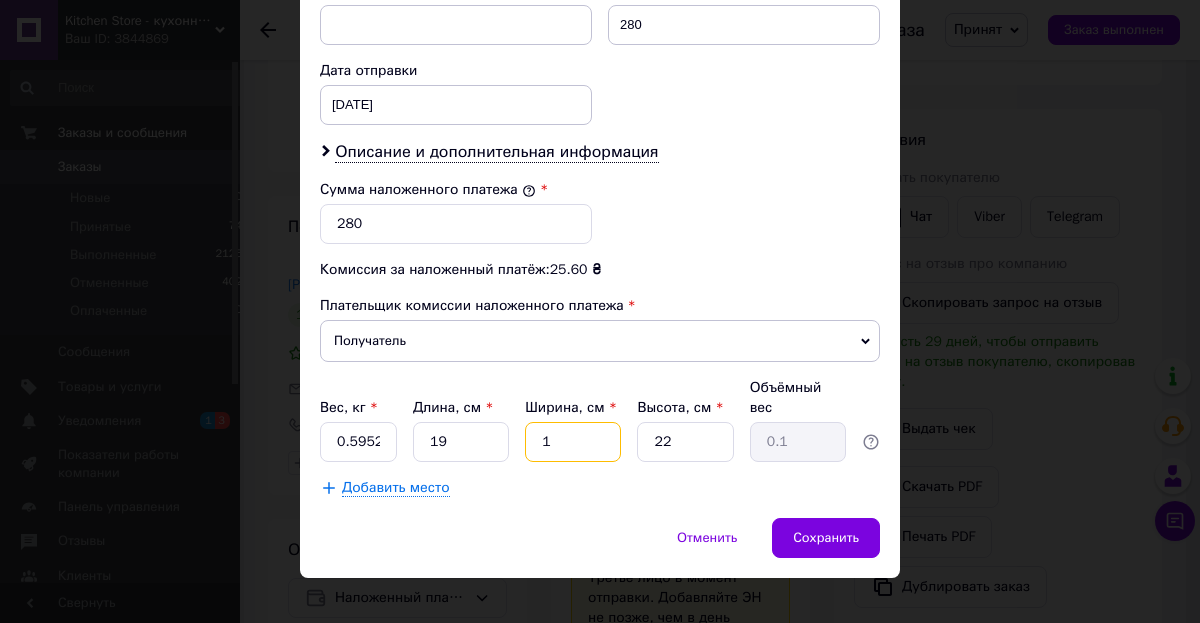 type on "12" 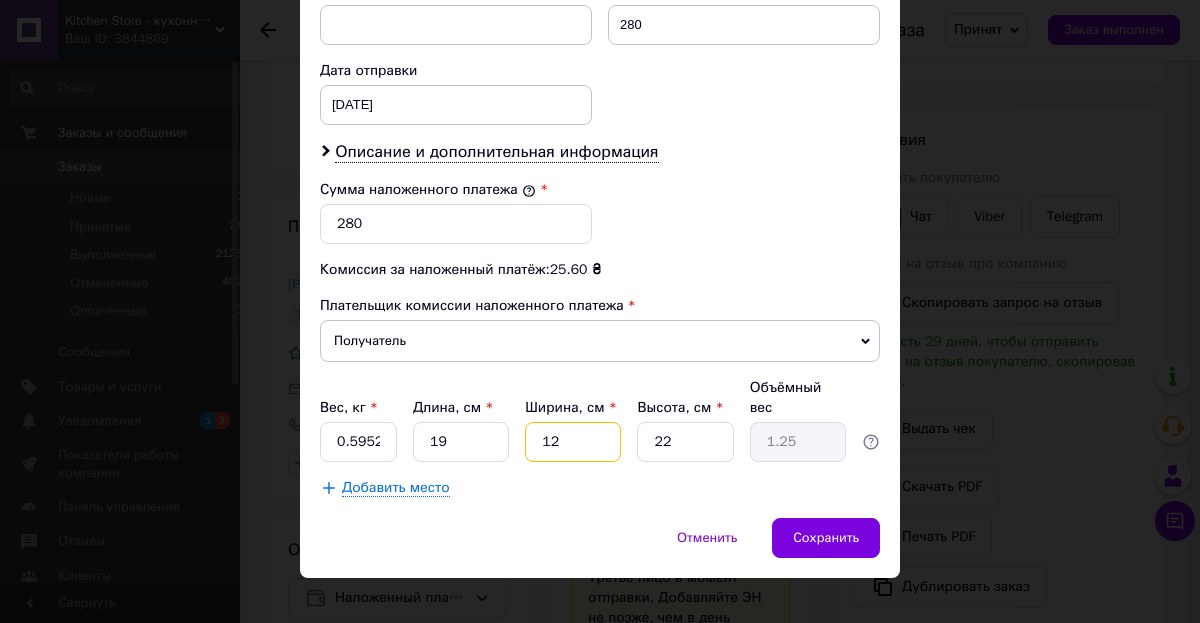type on "12" 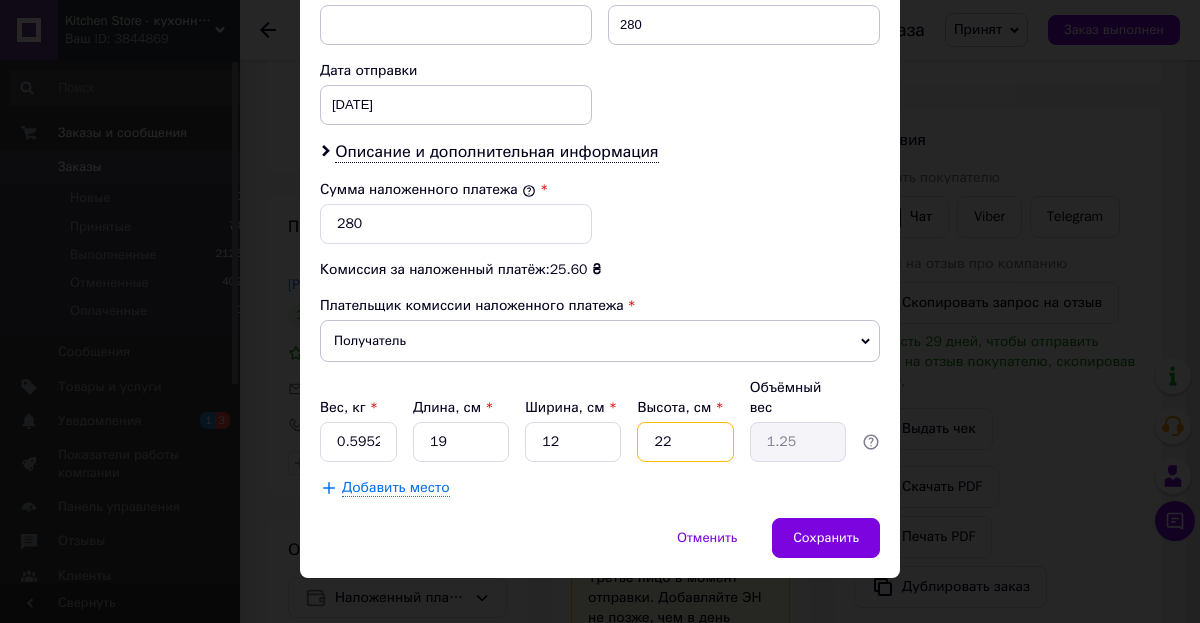 type on "7" 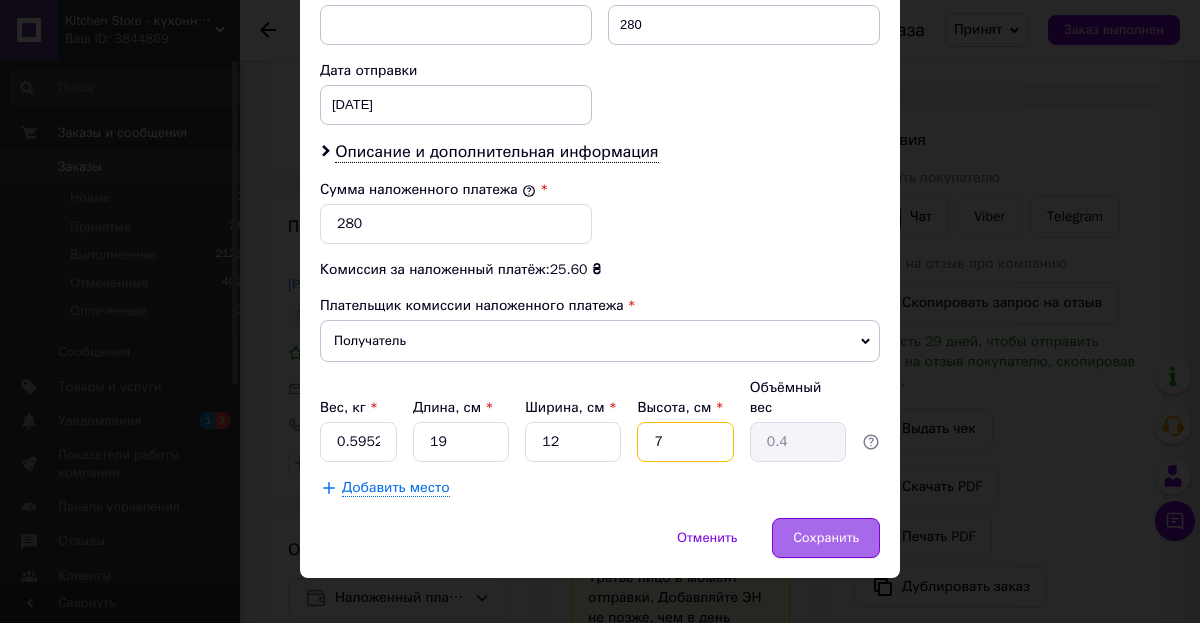 type on "7" 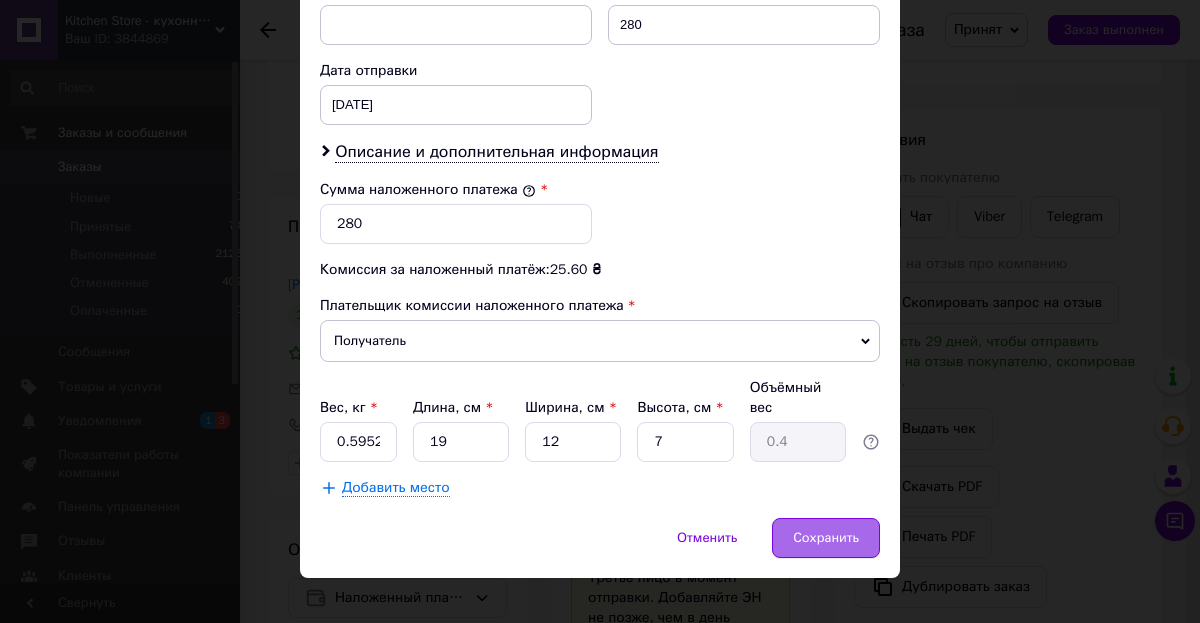 click on "Сохранить" at bounding box center [826, 538] 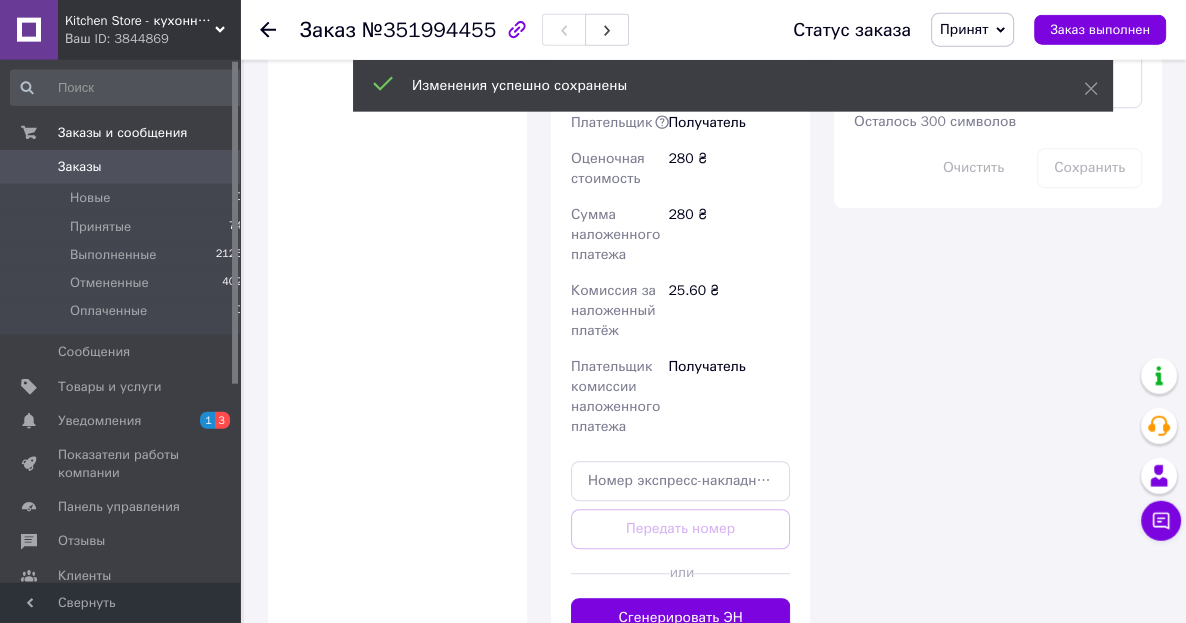 scroll, scrollTop: 1446, scrollLeft: 0, axis: vertical 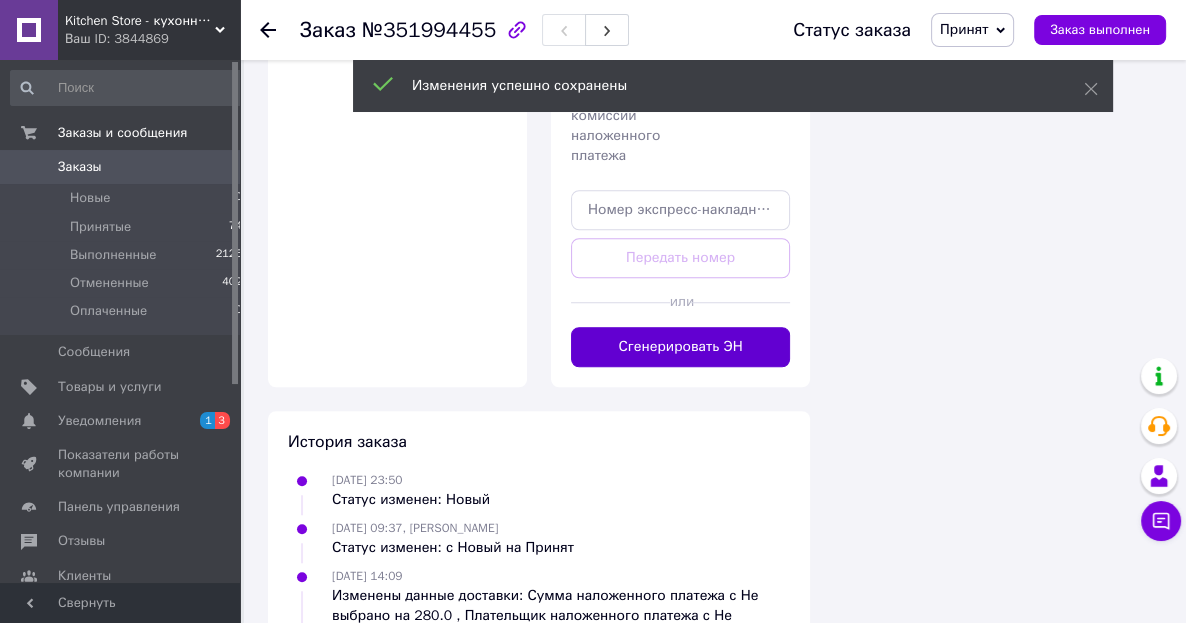 click on "Сгенерировать ЭН" at bounding box center (680, 347) 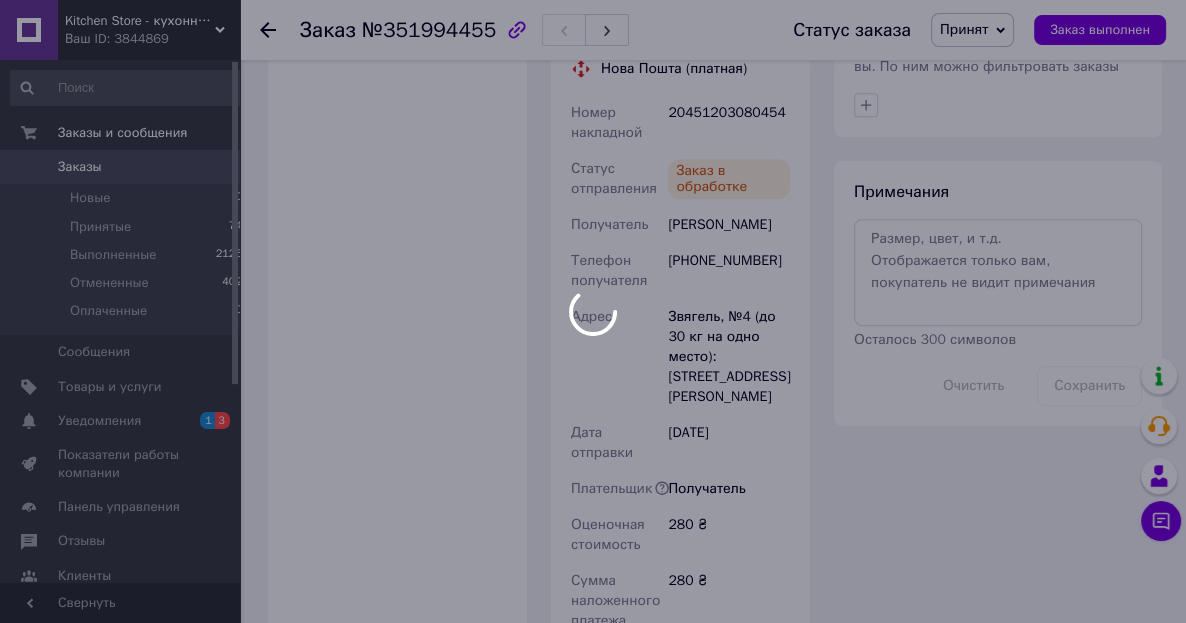 scroll, scrollTop: 606, scrollLeft: 0, axis: vertical 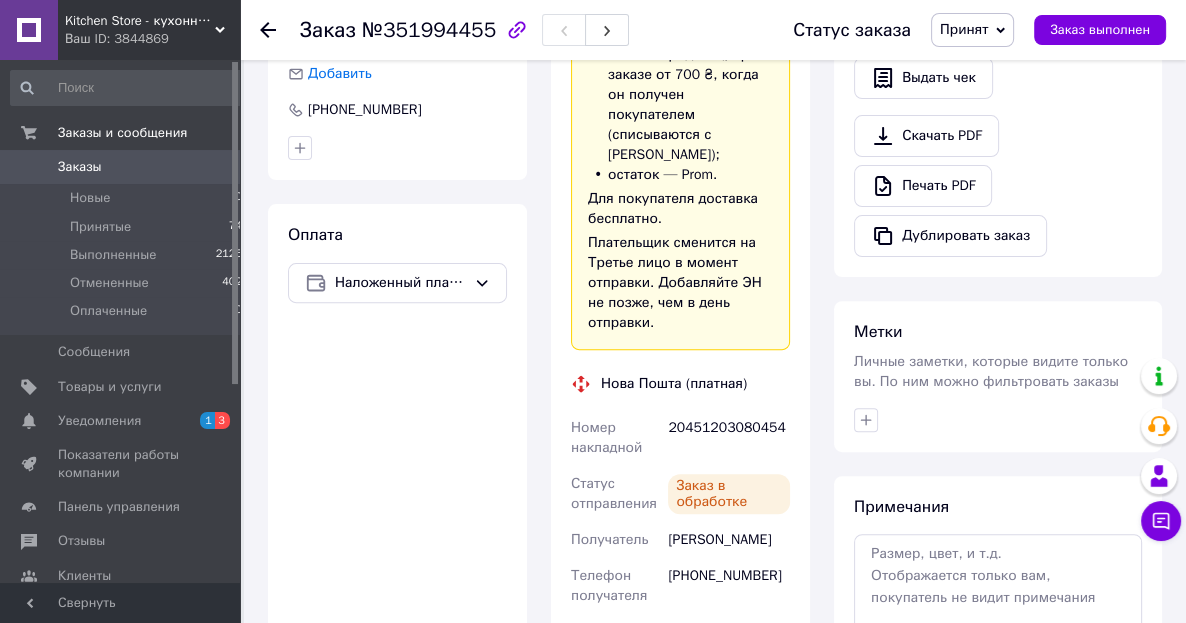 click on "20451203080454" at bounding box center [729, 438] 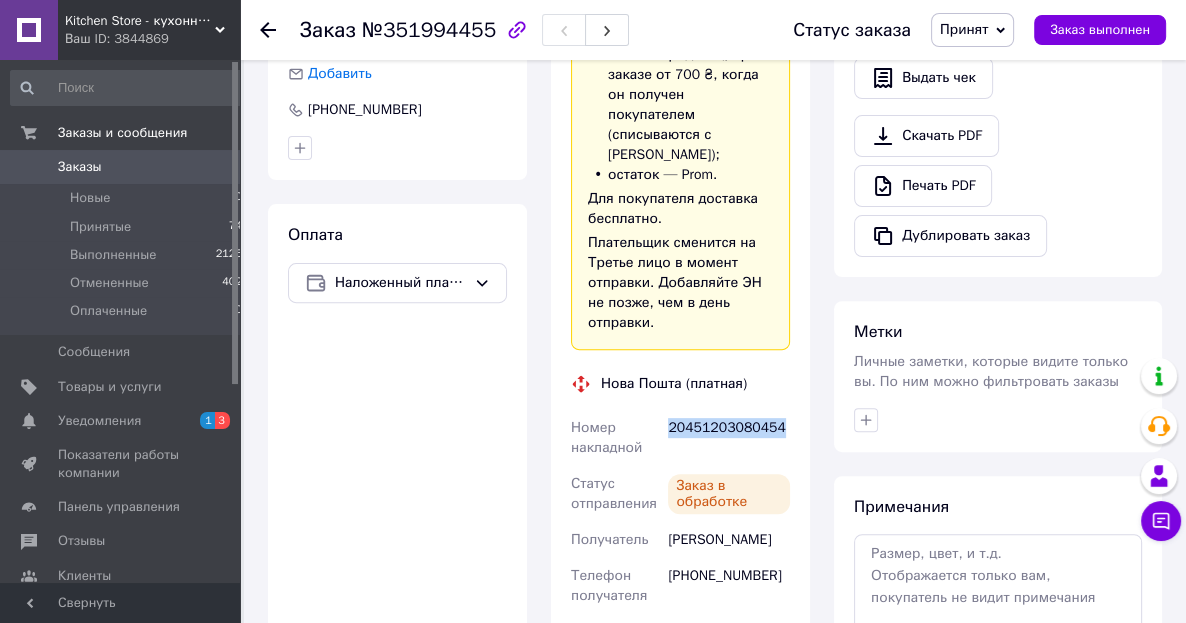 click on "20451203080454" at bounding box center (729, 438) 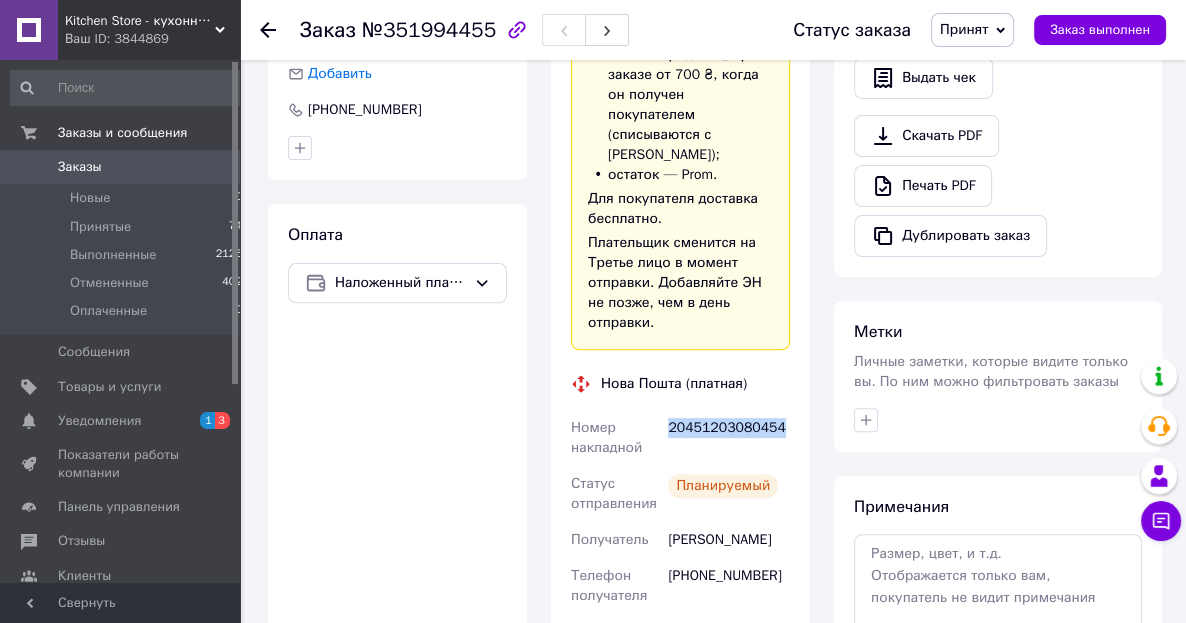 copy on "20451203080454" 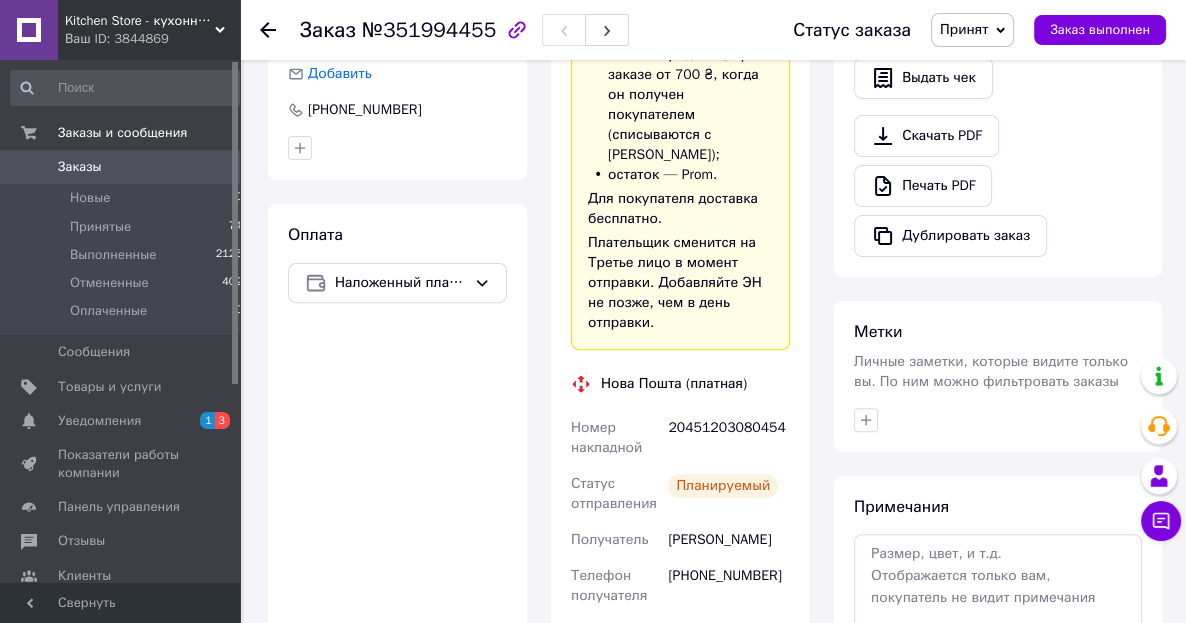 click on "Ваш ID: 3844869" at bounding box center (152, 39) 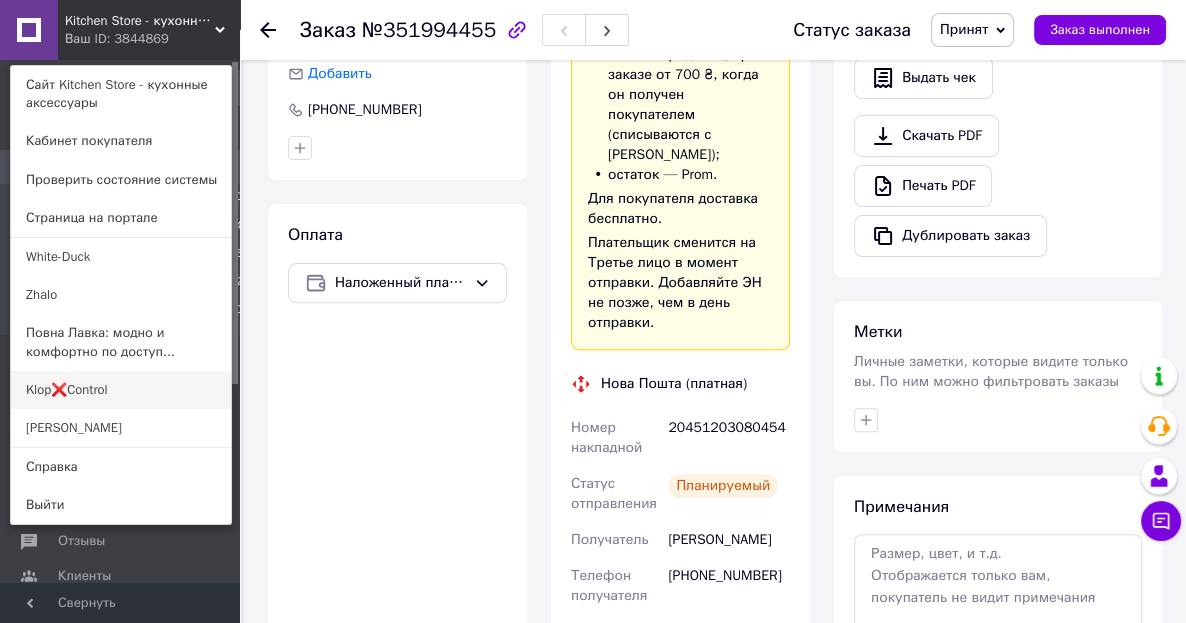 click on "Klop❌Control" at bounding box center [121, 390] 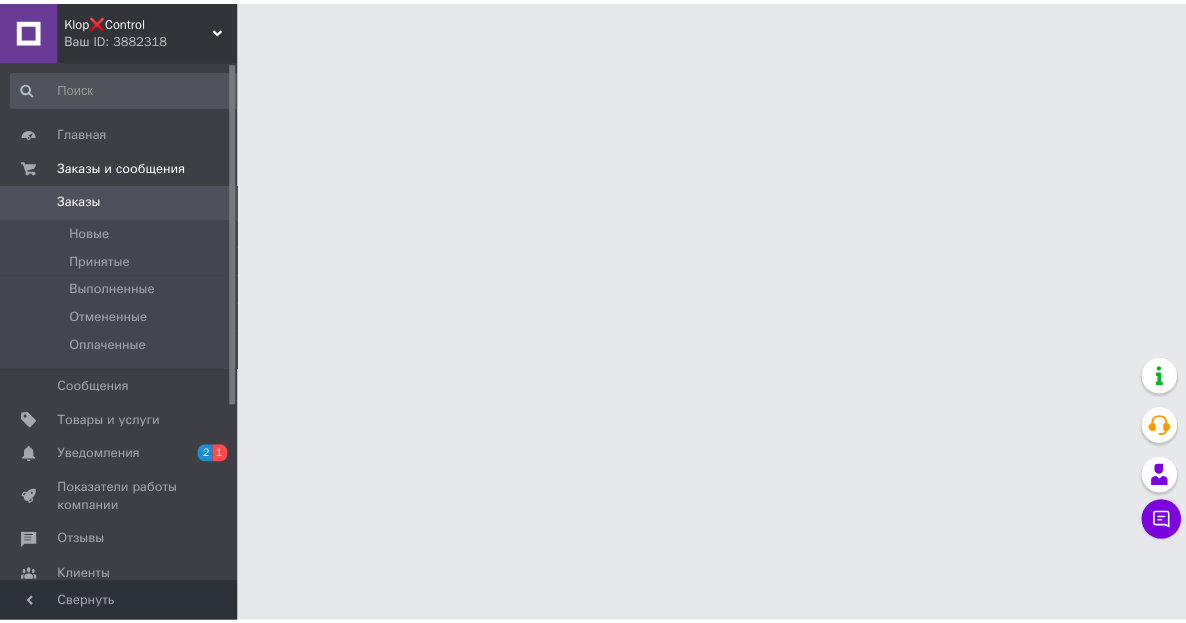 scroll, scrollTop: 0, scrollLeft: 0, axis: both 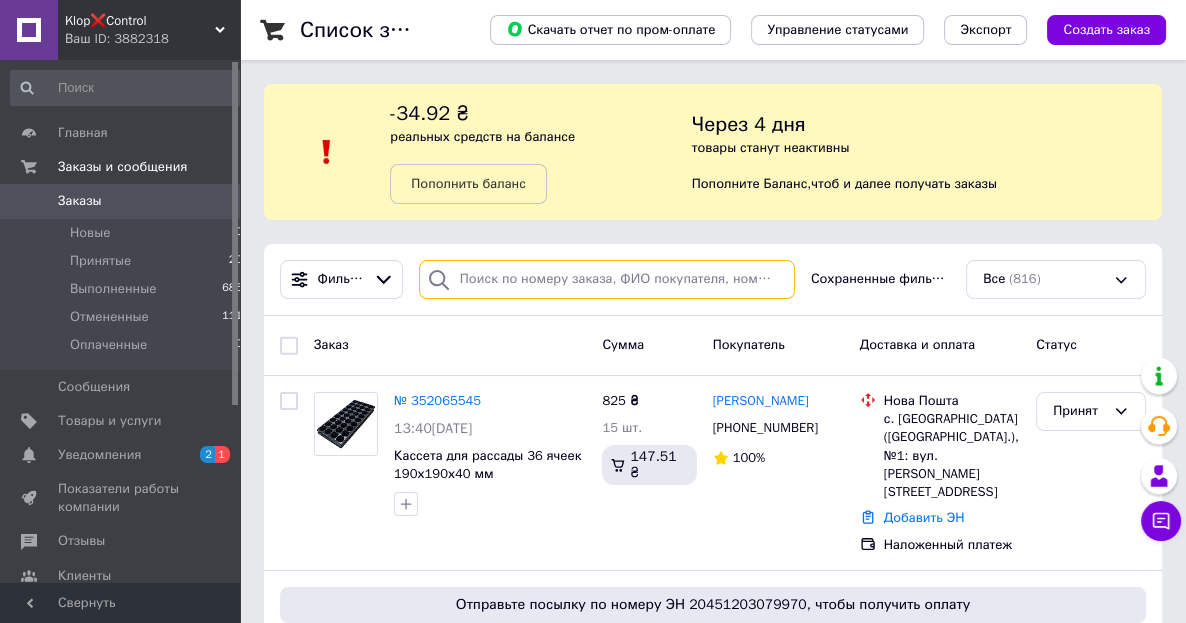 click at bounding box center [607, 279] 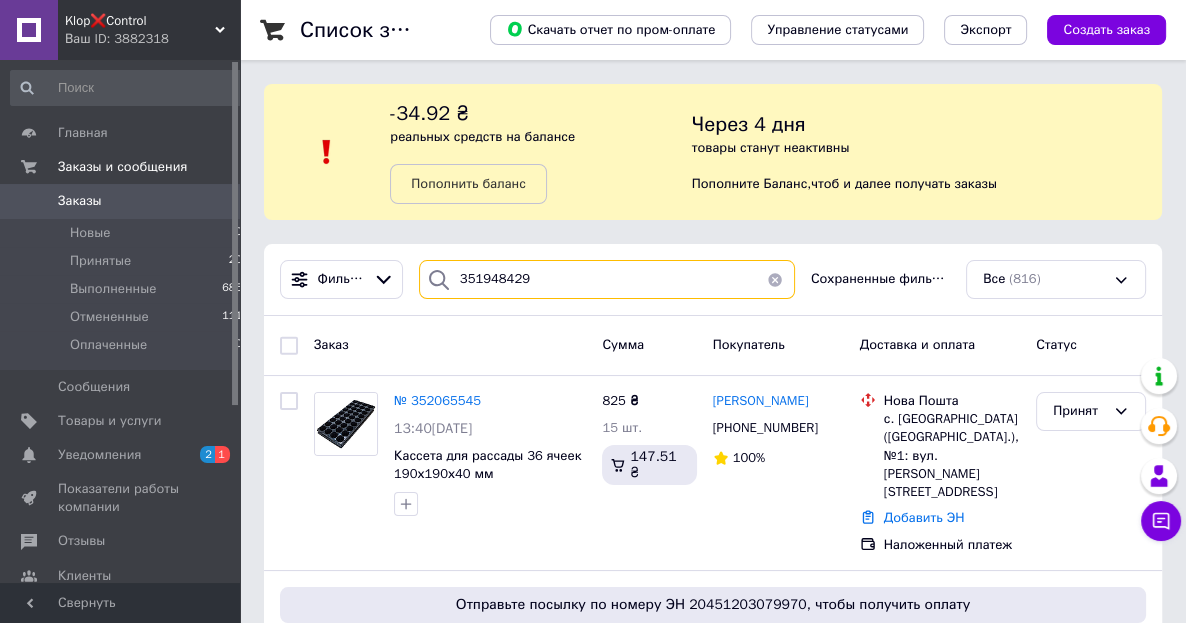 type on "351948429" 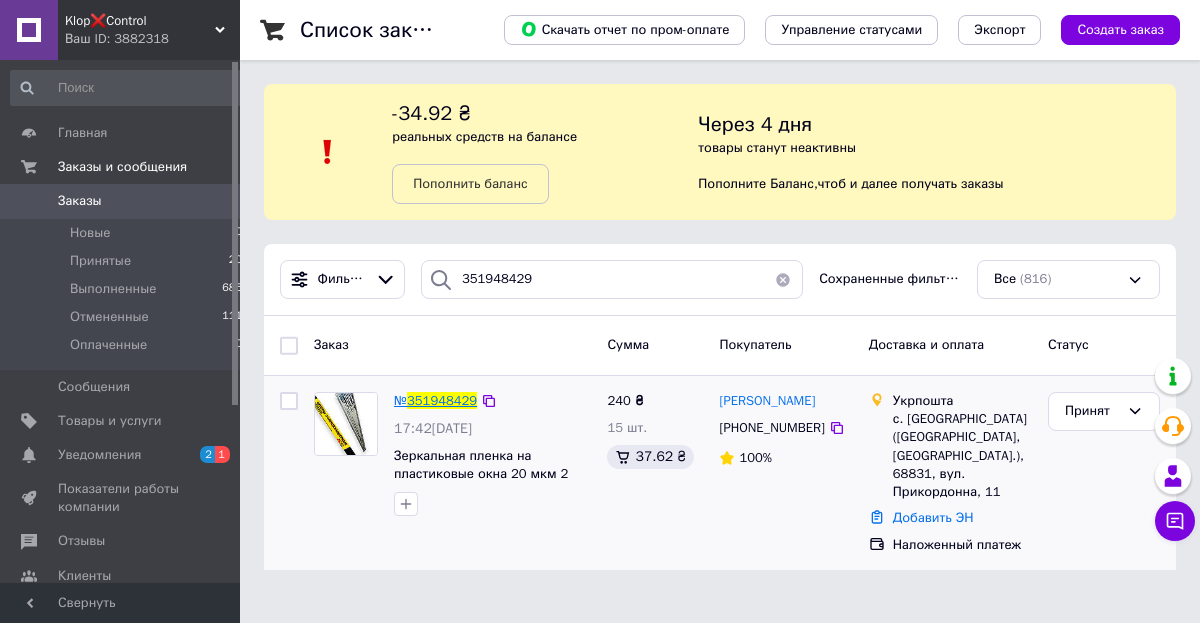 click on "351948429" at bounding box center [442, 400] 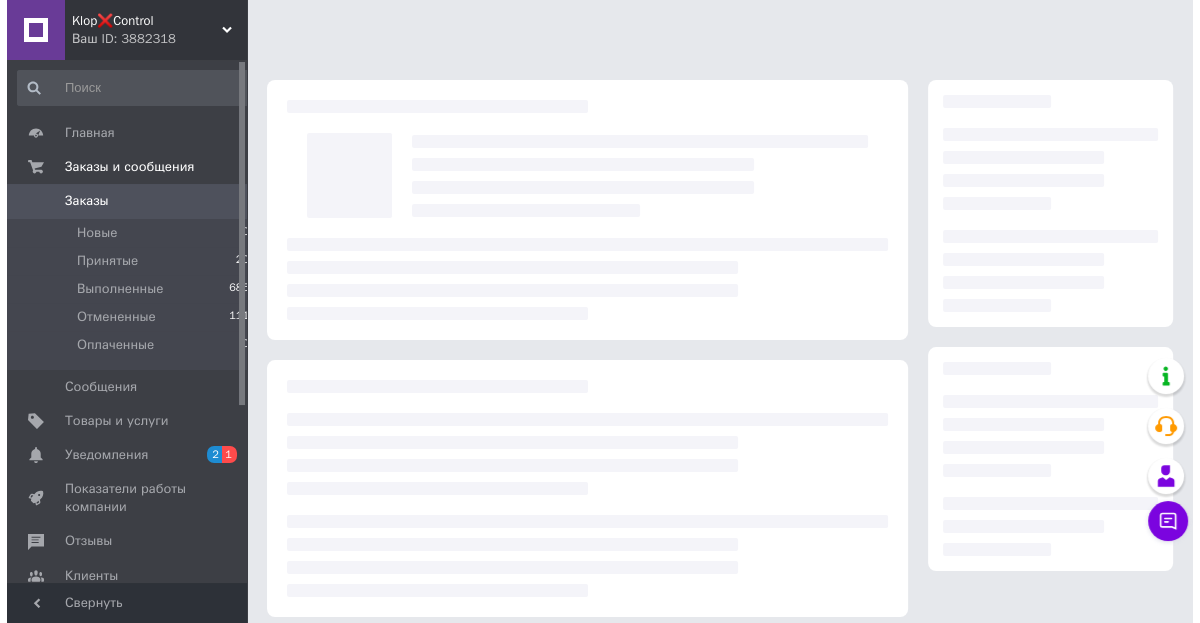 scroll, scrollTop: 291, scrollLeft: 0, axis: vertical 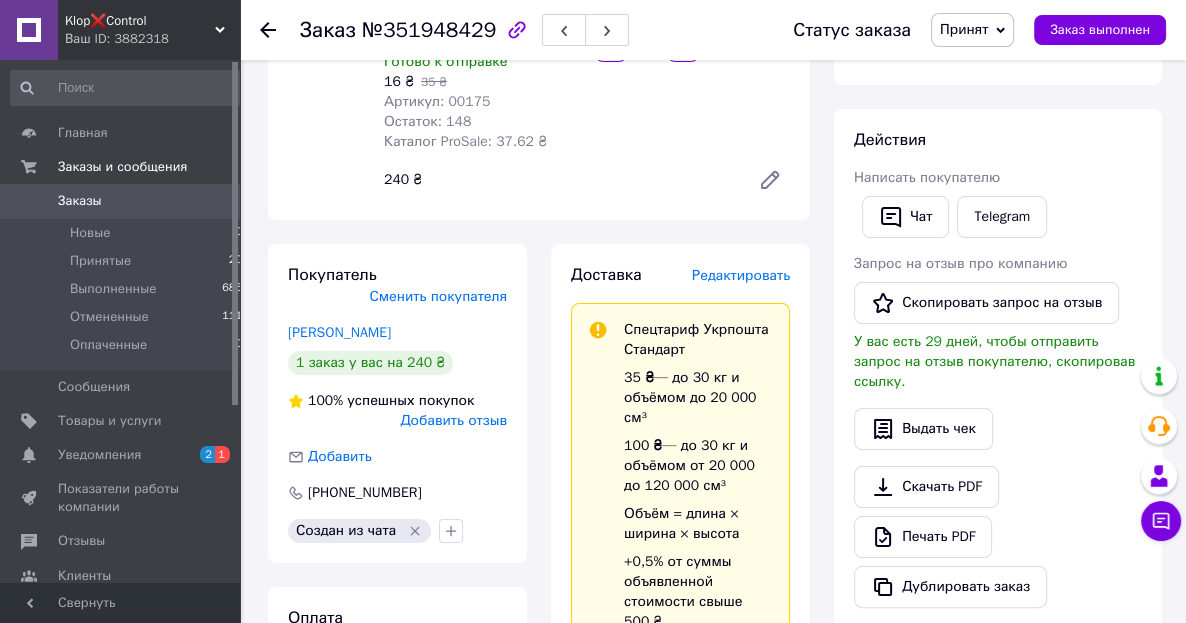 click on "Редактировать" at bounding box center [741, 275] 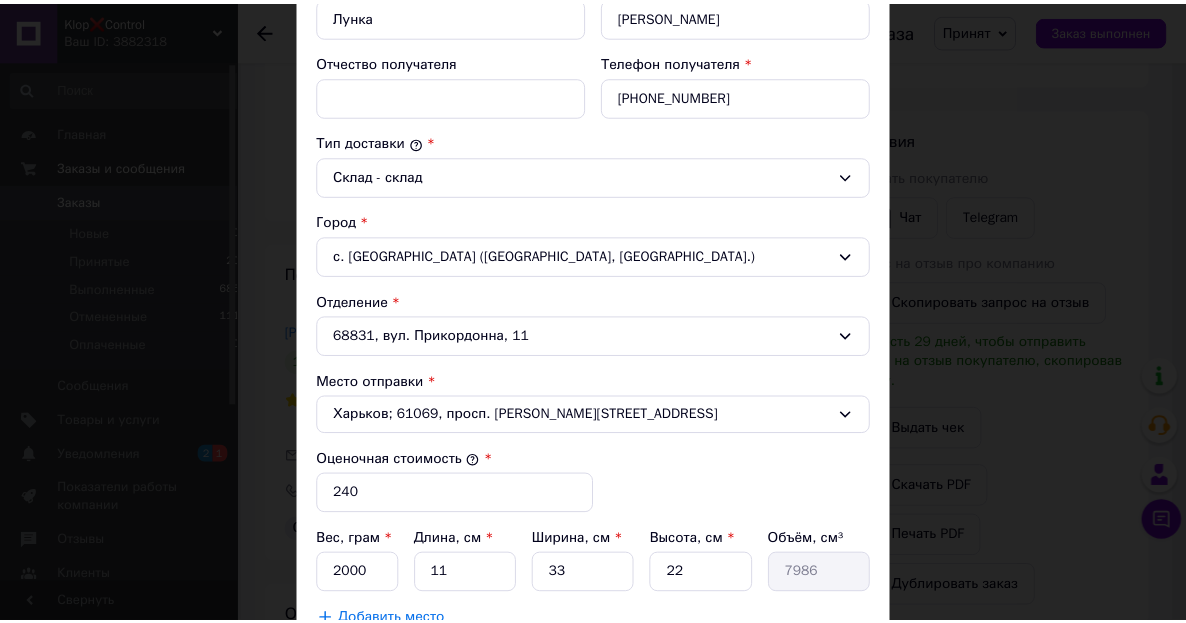 scroll, scrollTop: 810, scrollLeft: 0, axis: vertical 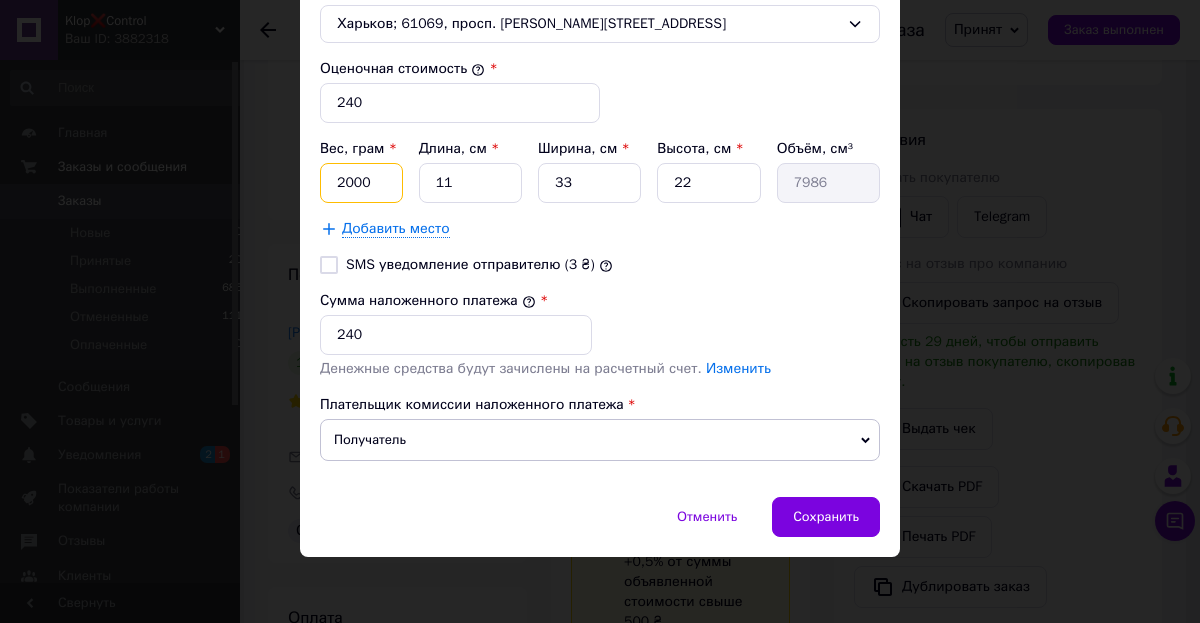 click on "2000" at bounding box center [361, 183] 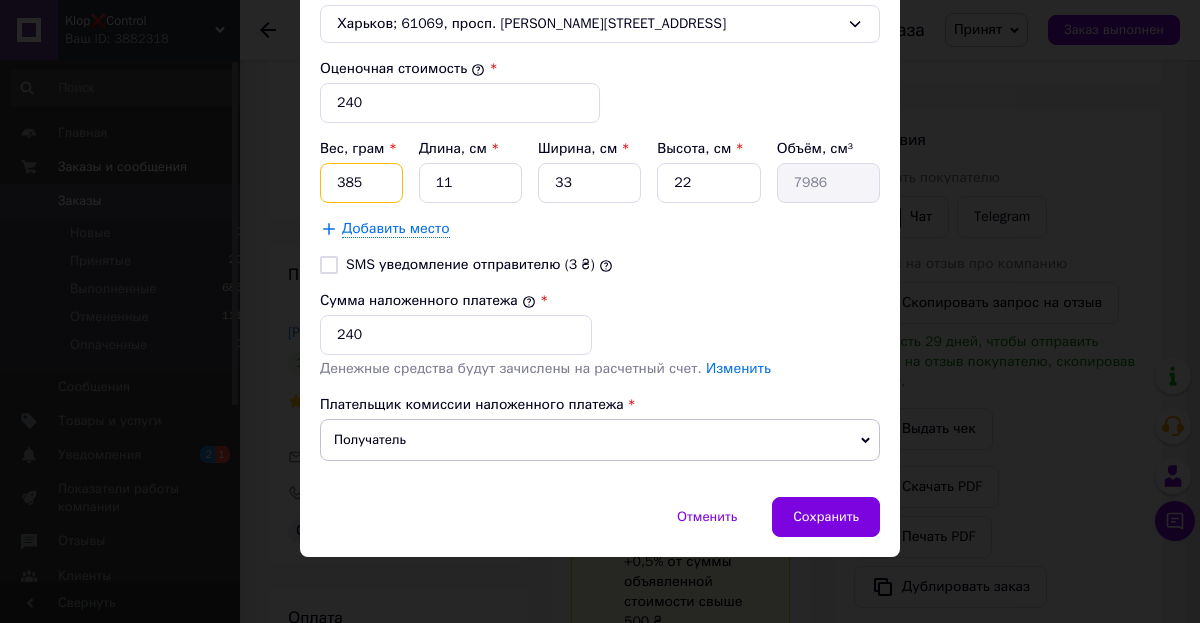 type on "385" 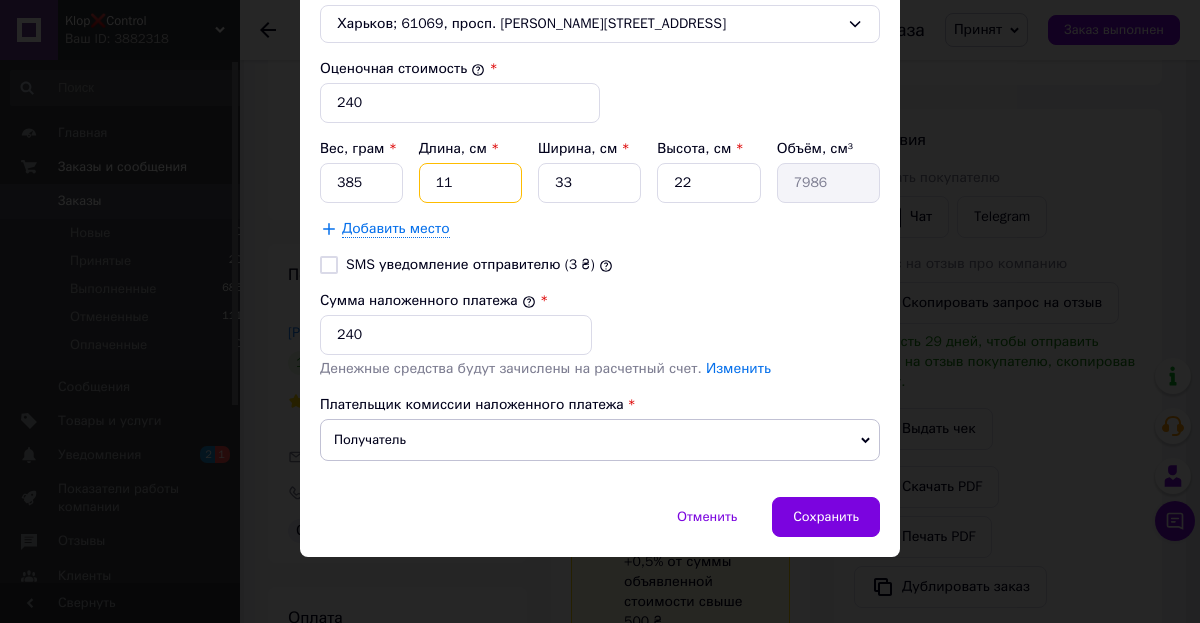 type on "6" 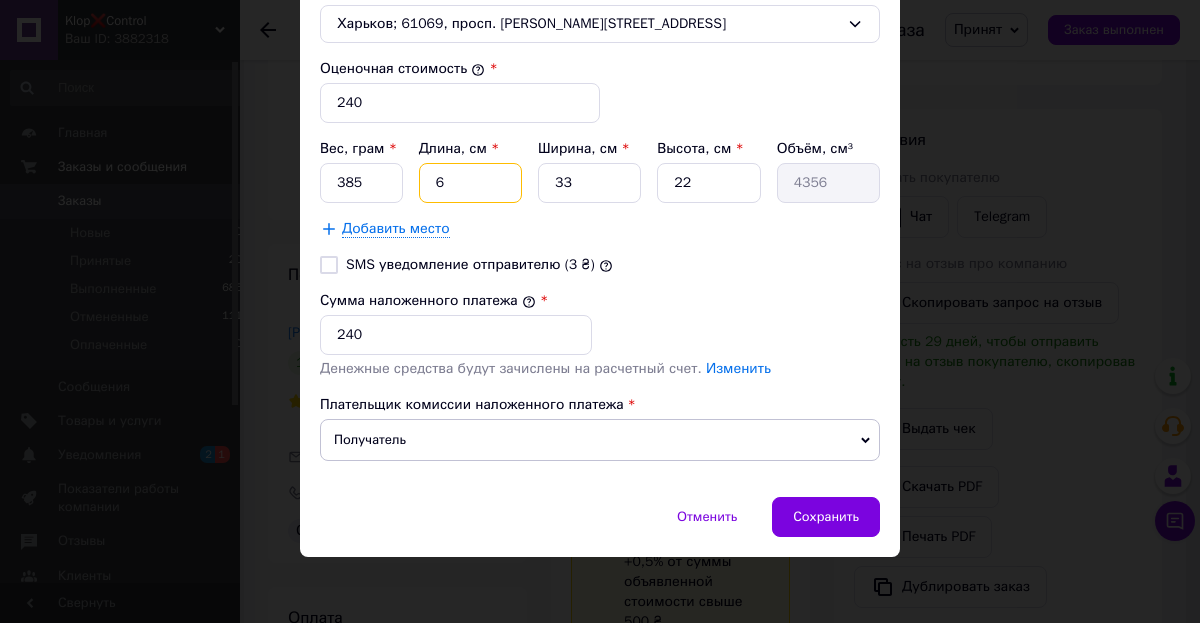 type on "67" 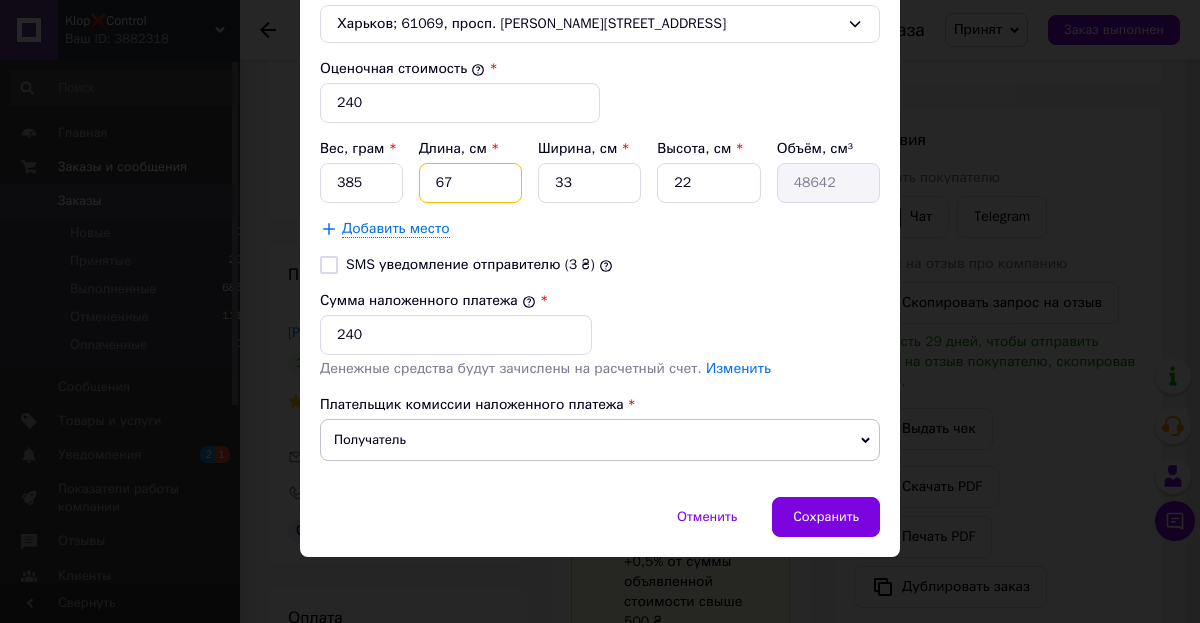 type on "67" 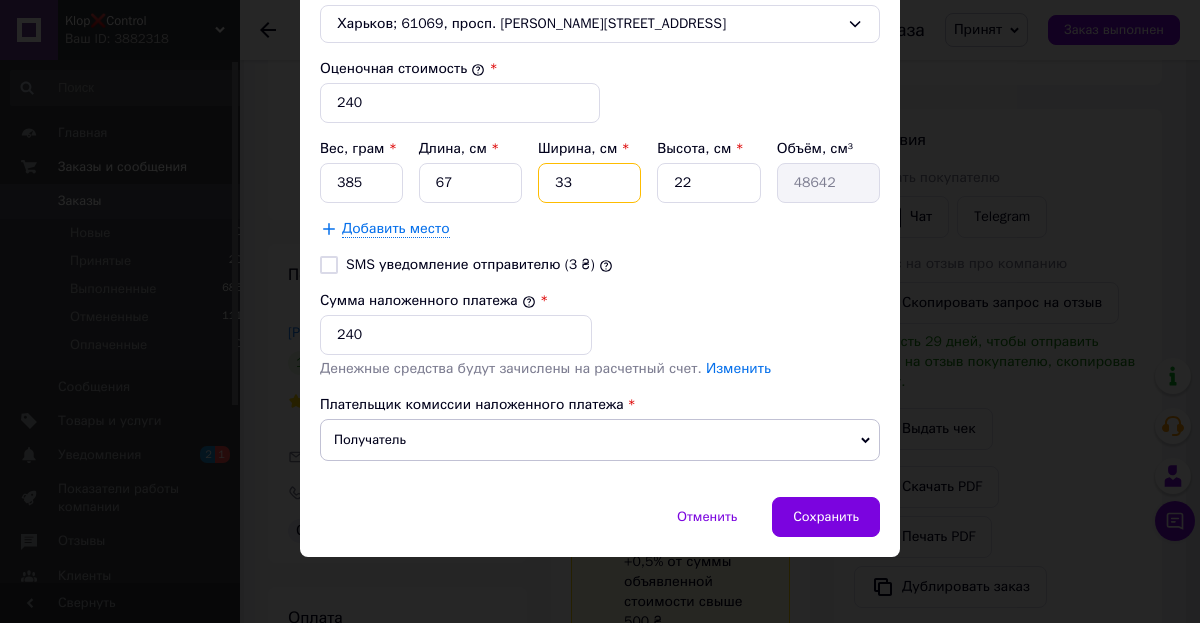 type on "7" 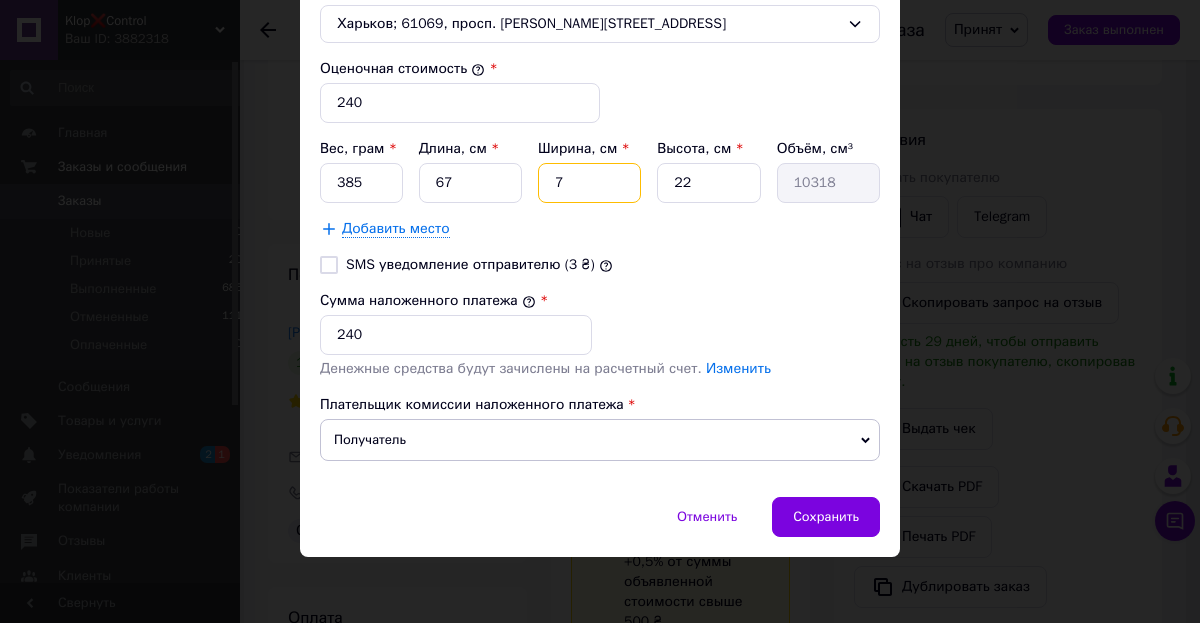 type on "7" 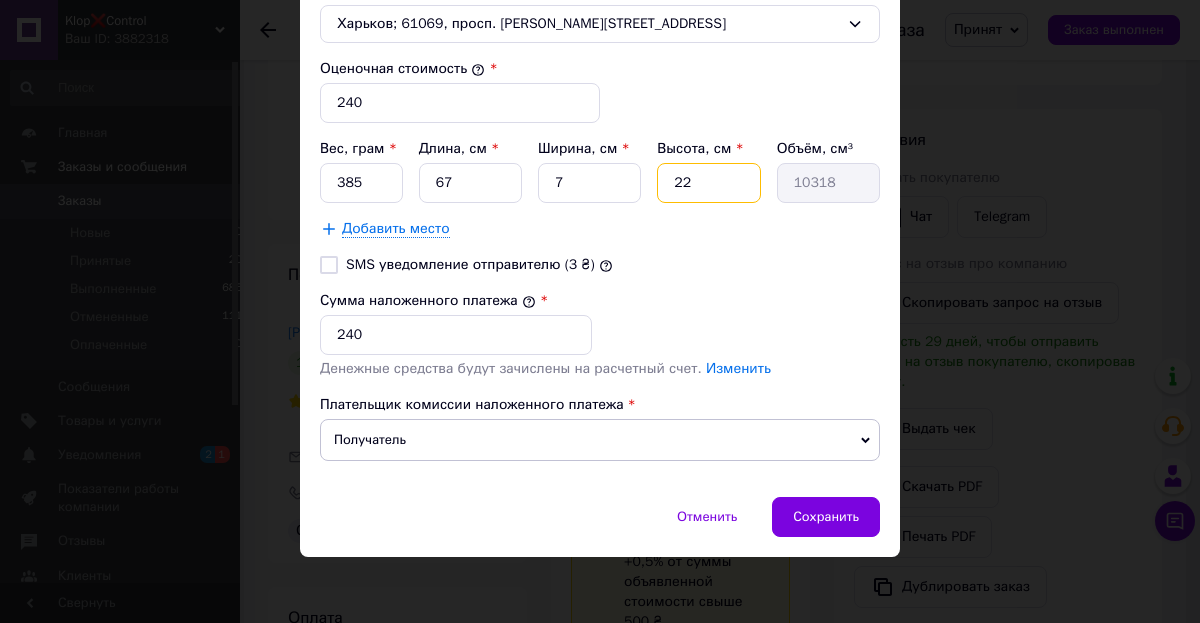 type on "7" 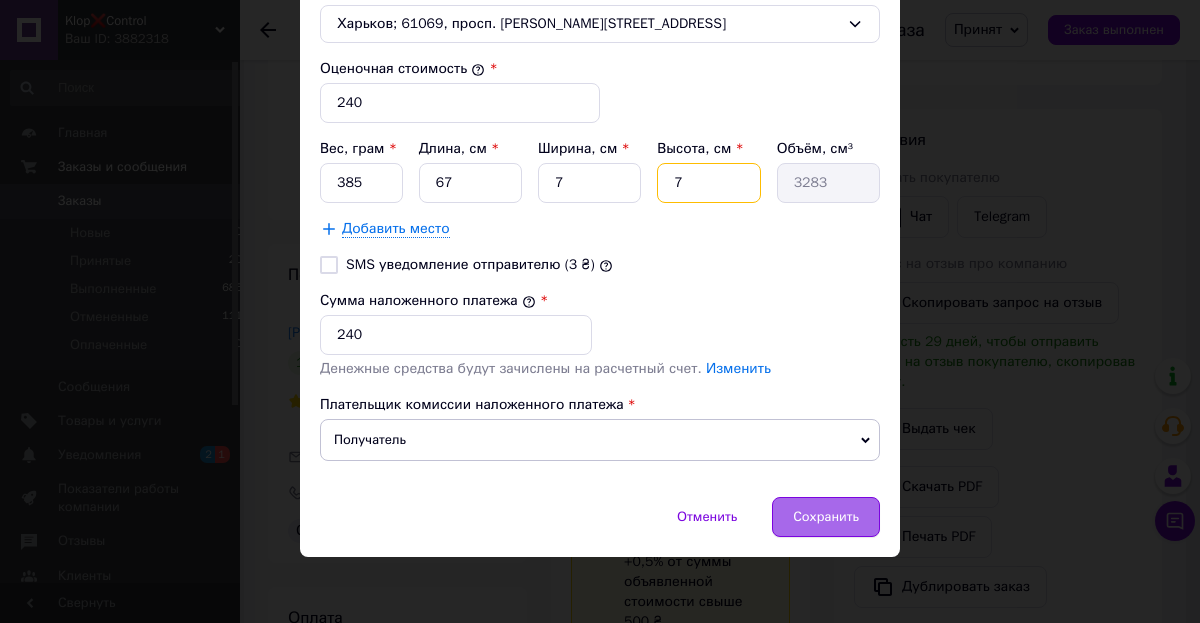 type on "7" 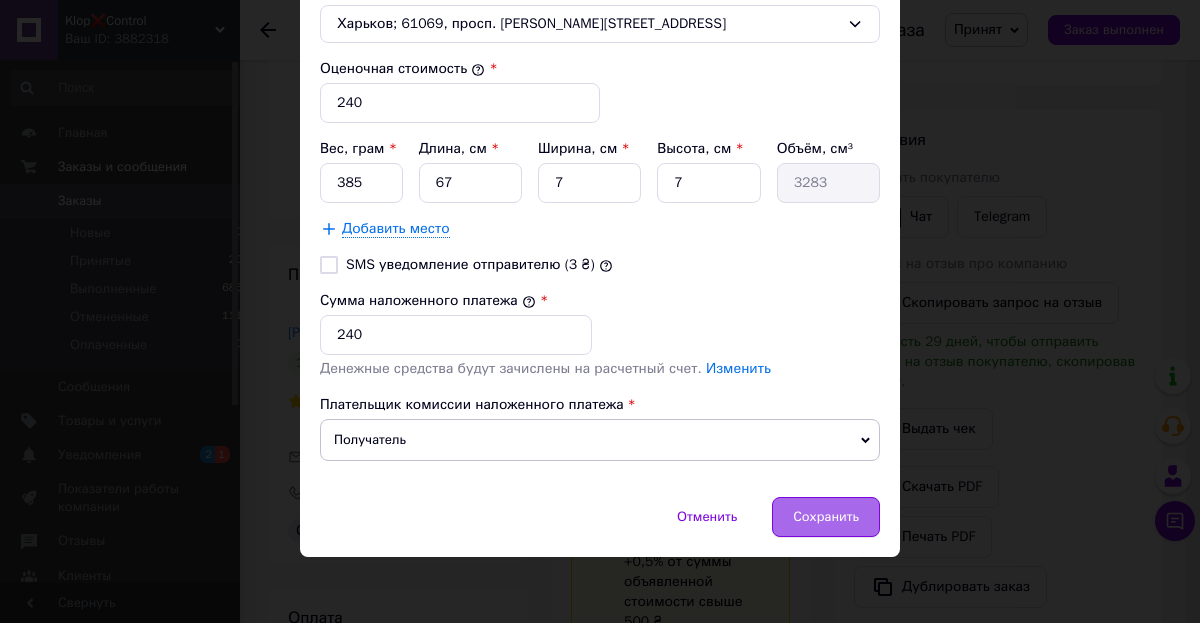 click on "Сохранить" at bounding box center (826, 517) 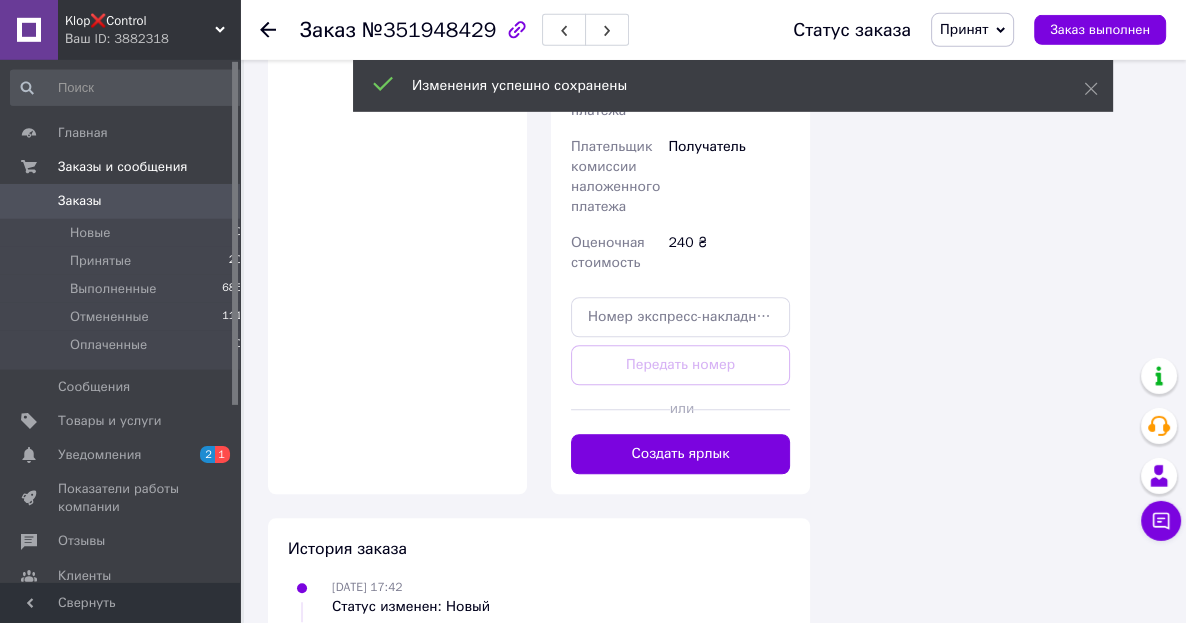 scroll, scrollTop: 1446, scrollLeft: 0, axis: vertical 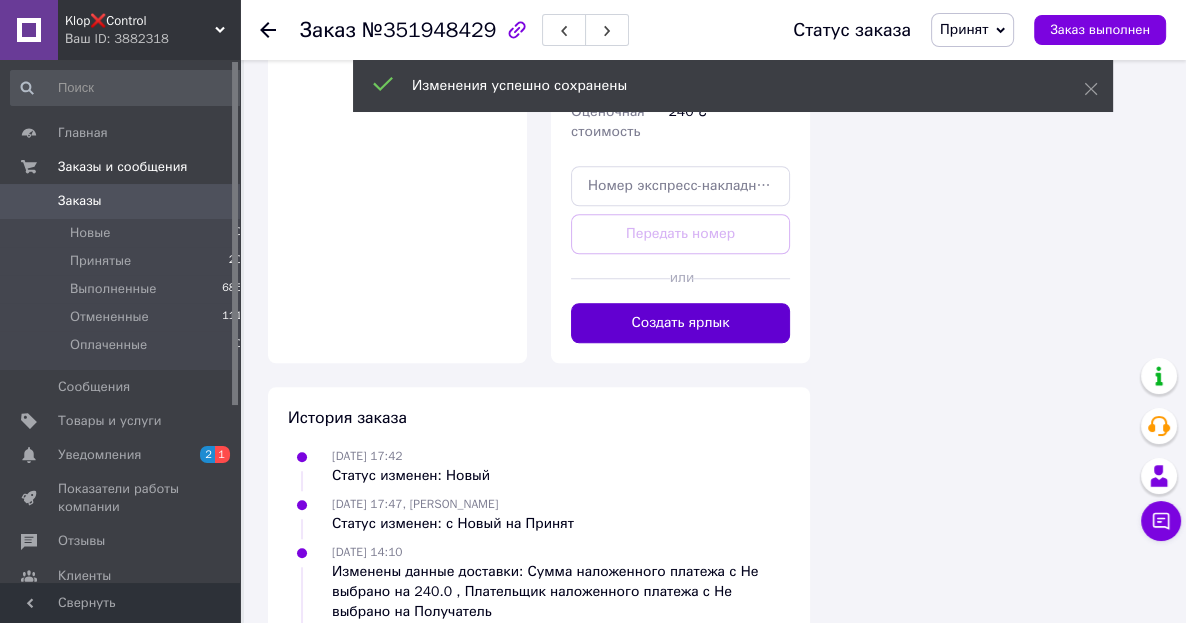 click on "Создать ярлык" at bounding box center (680, 323) 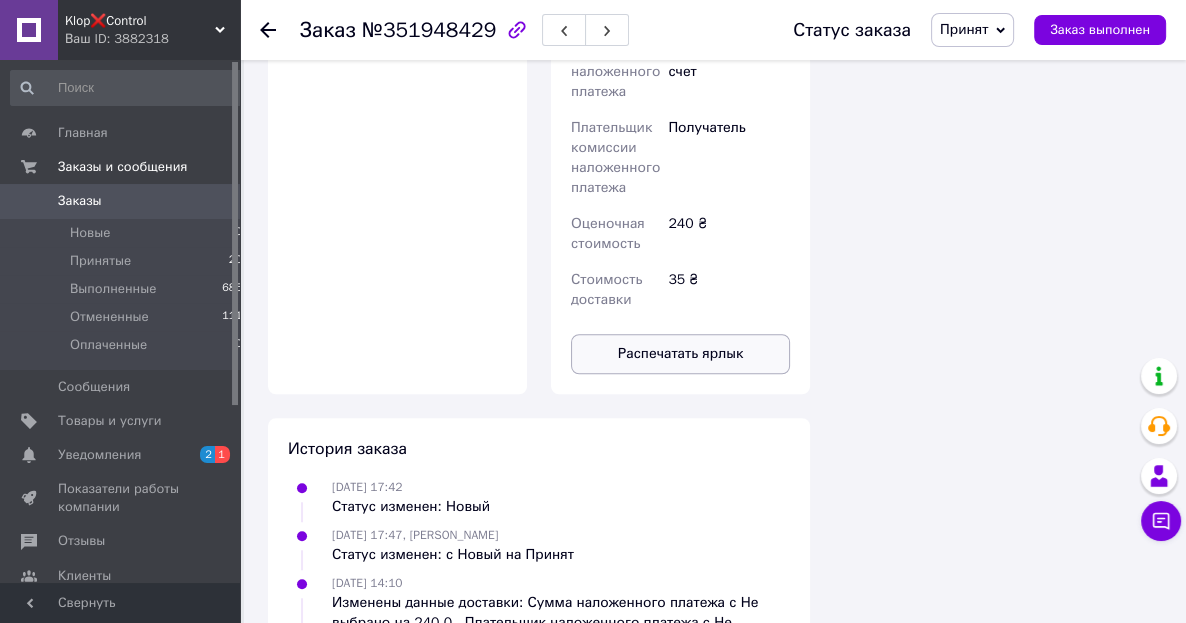 click on "Распечатать ярлык" at bounding box center [680, 354] 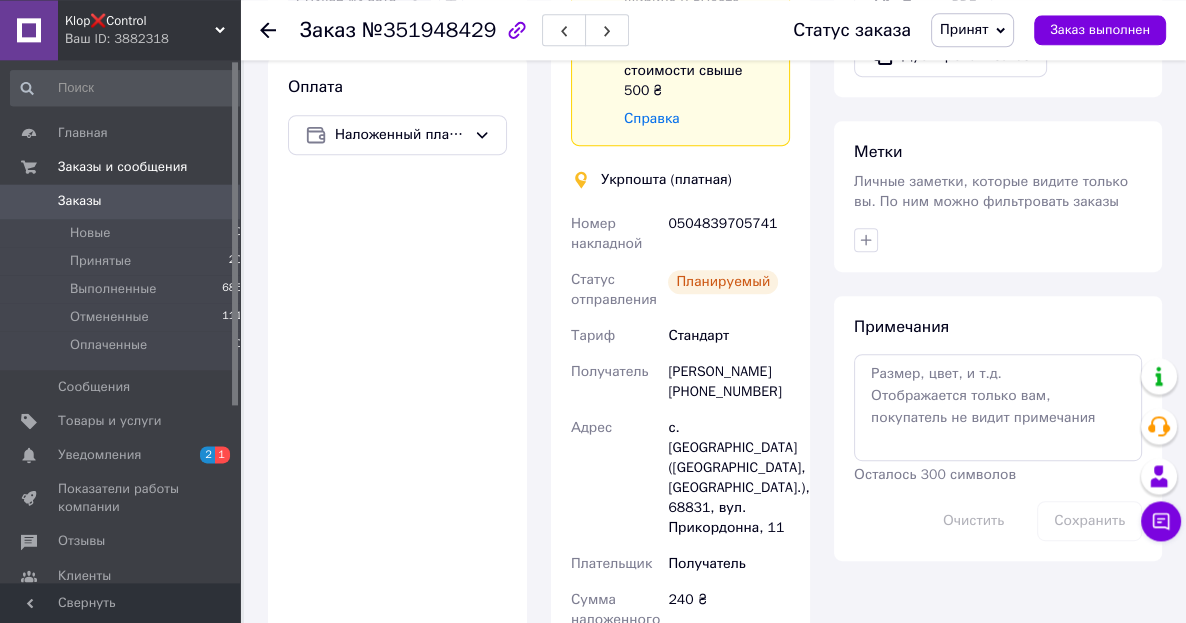 scroll, scrollTop: 816, scrollLeft: 0, axis: vertical 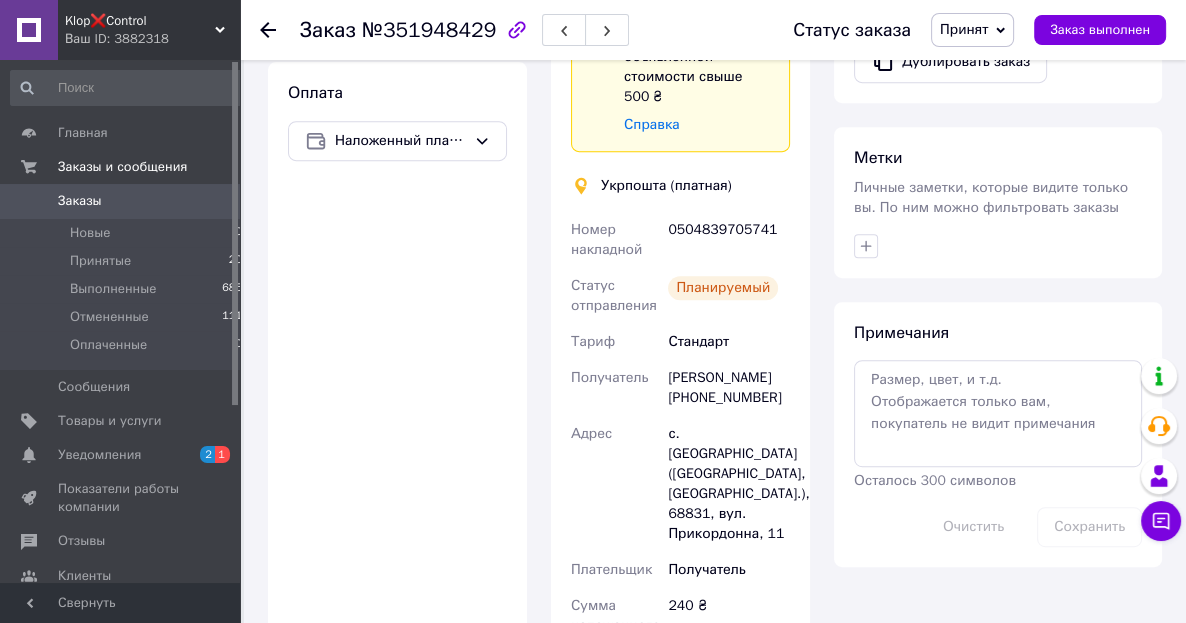 click on "0504839705741" at bounding box center [729, 240] 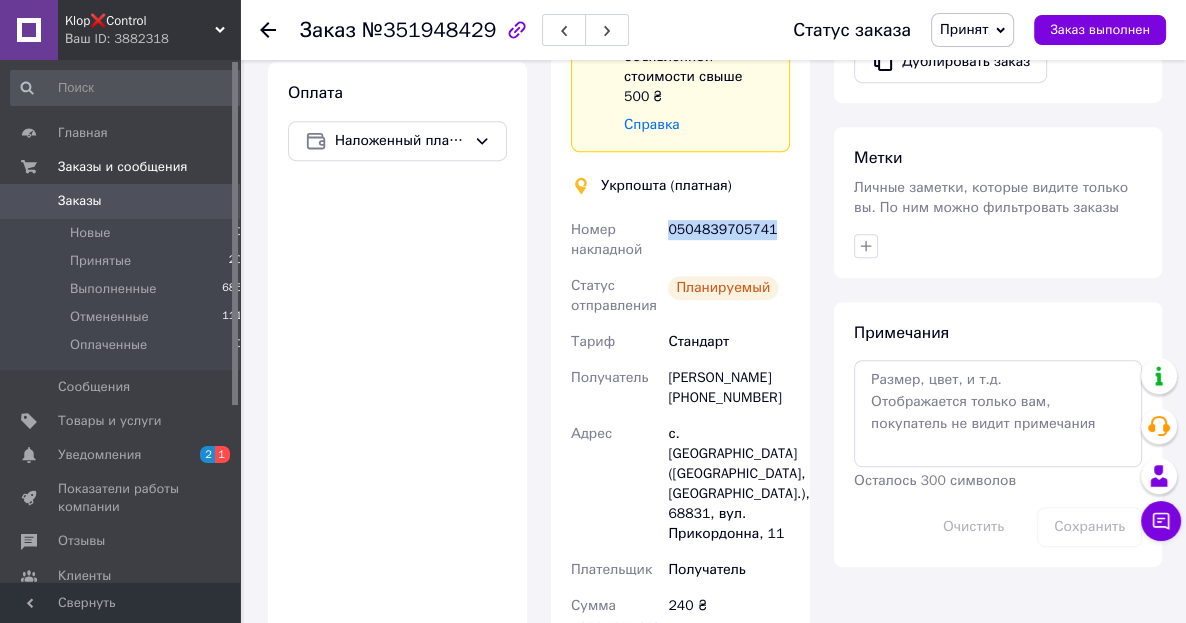 click on "0504839705741" at bounding box center [729, 240] 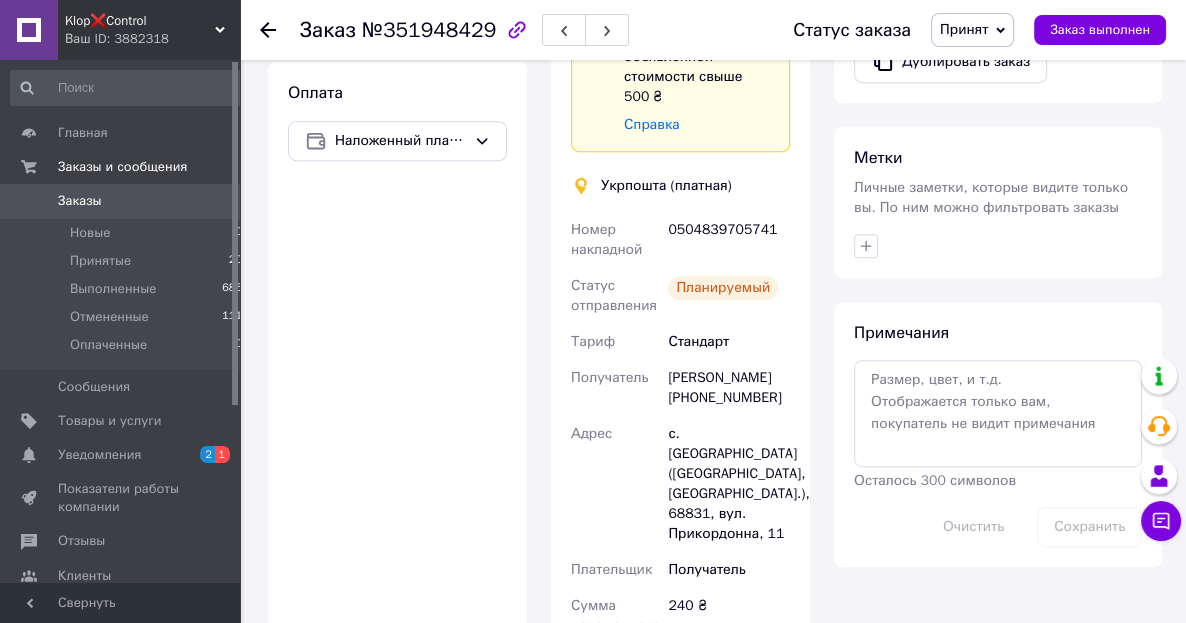 click on "Klop❌Control Ваш ID: 3882318" at bounding box center (149, 30) 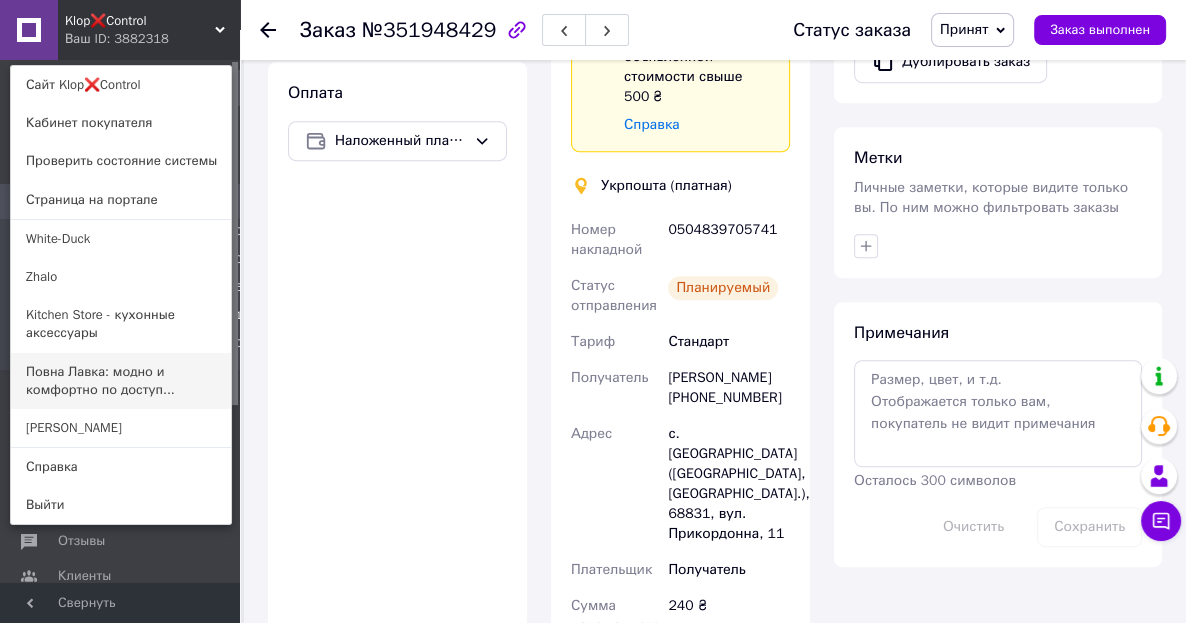 click on "Повна Лавка: модно и комфортно по доступ..." at bounding box center (121, 381) 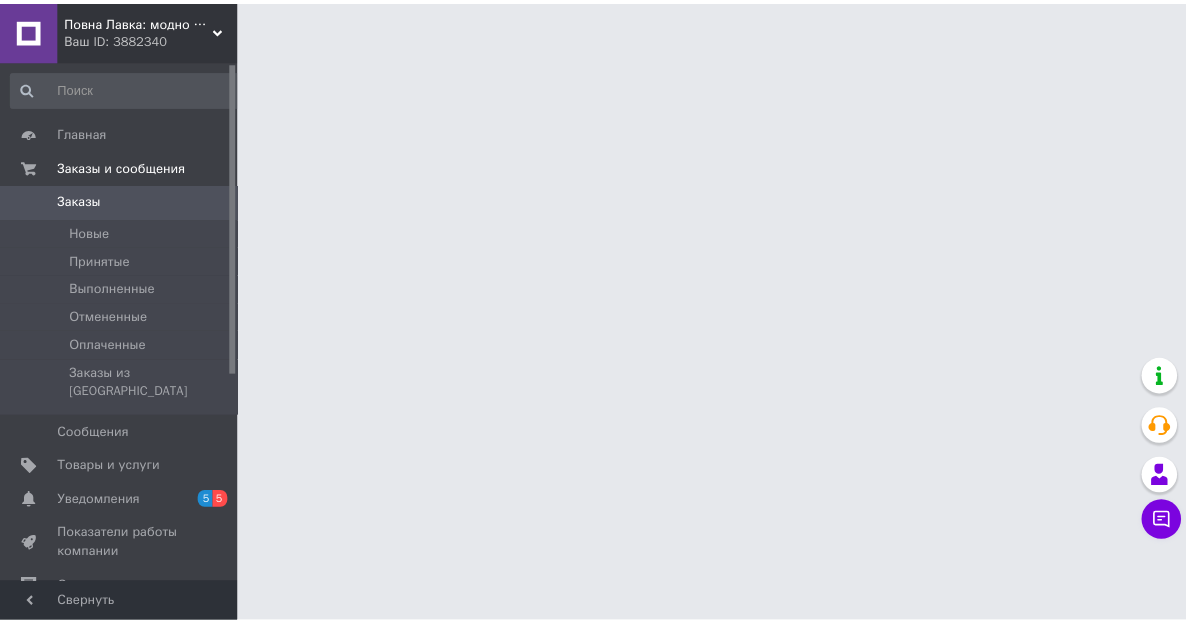scroll, scrollTop: 0, scrollLeft: 0, axis: both 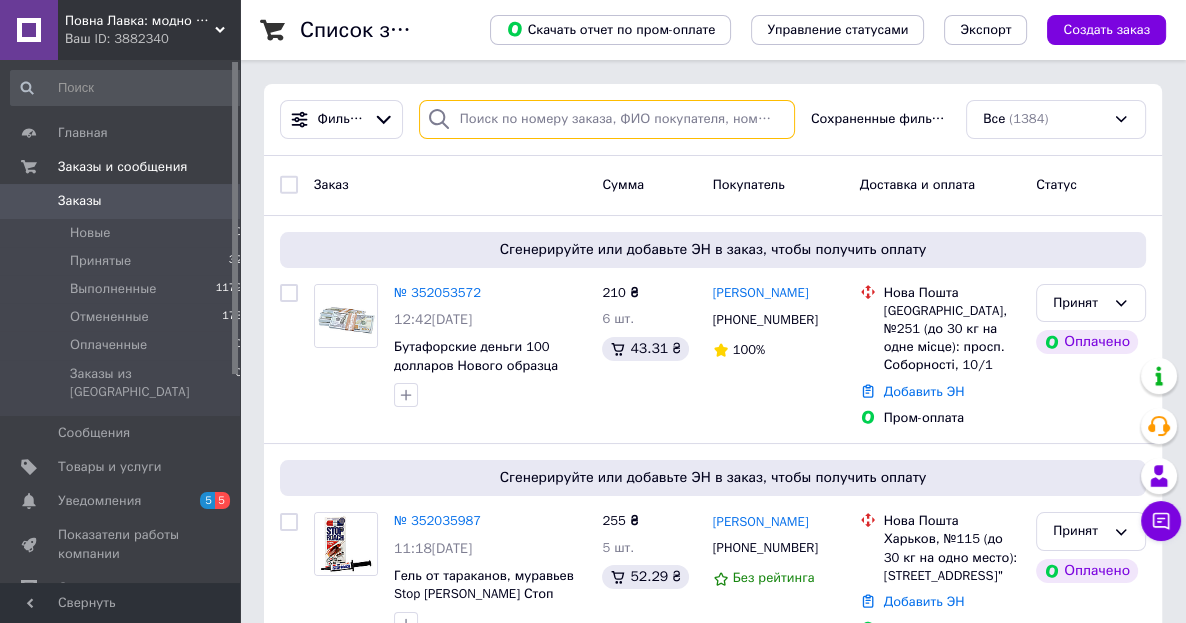 click at bounding box center (607, 119) 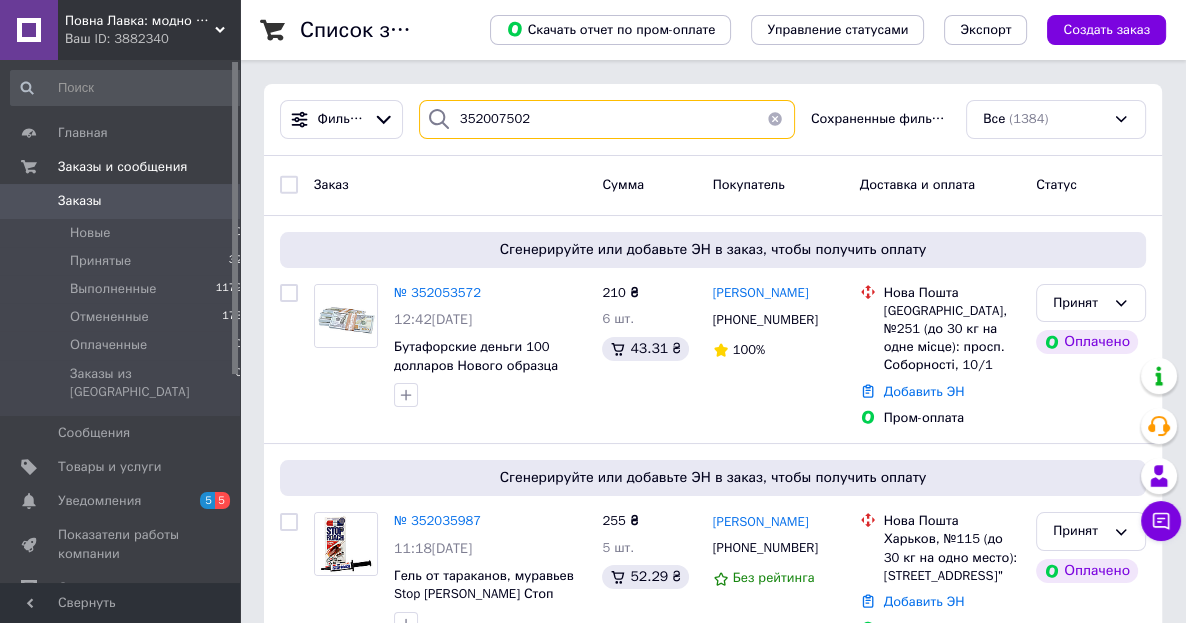 type on "352007502" 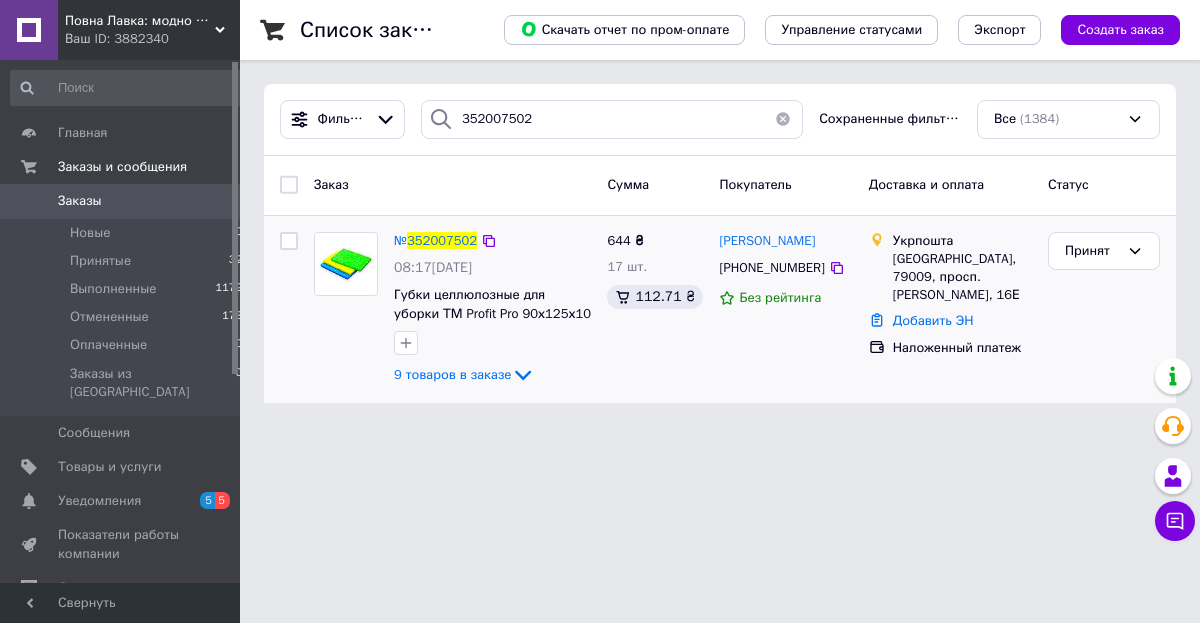 click on "№  352007502" at bounding box center (435, 241) 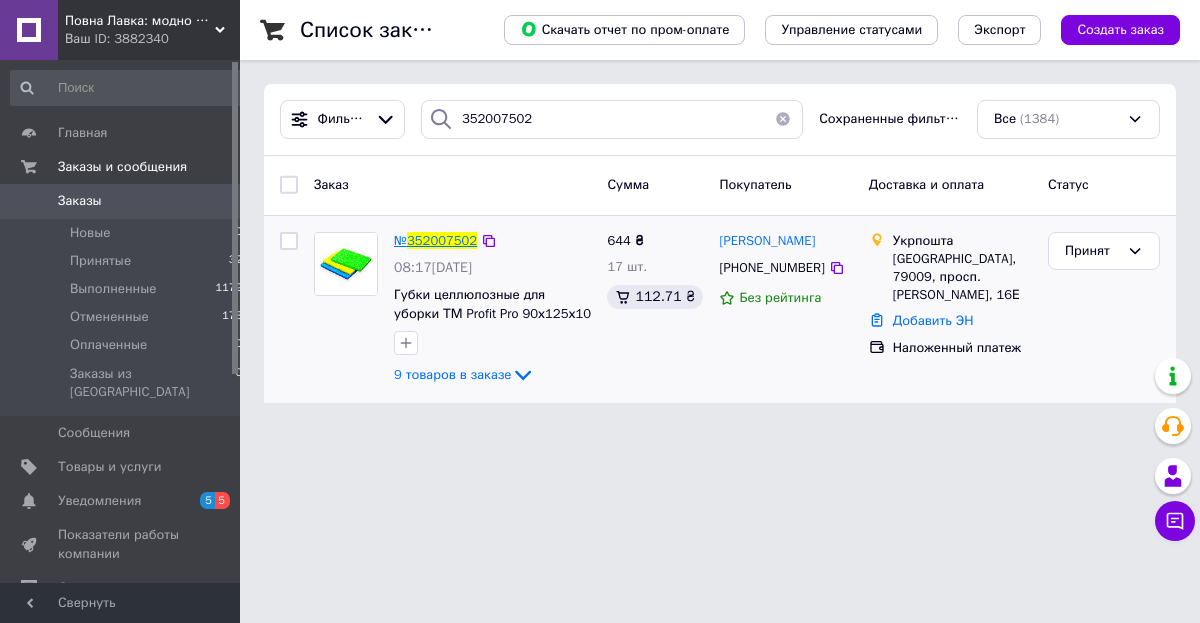 click on "352007502" at bounding box center (442, 240) 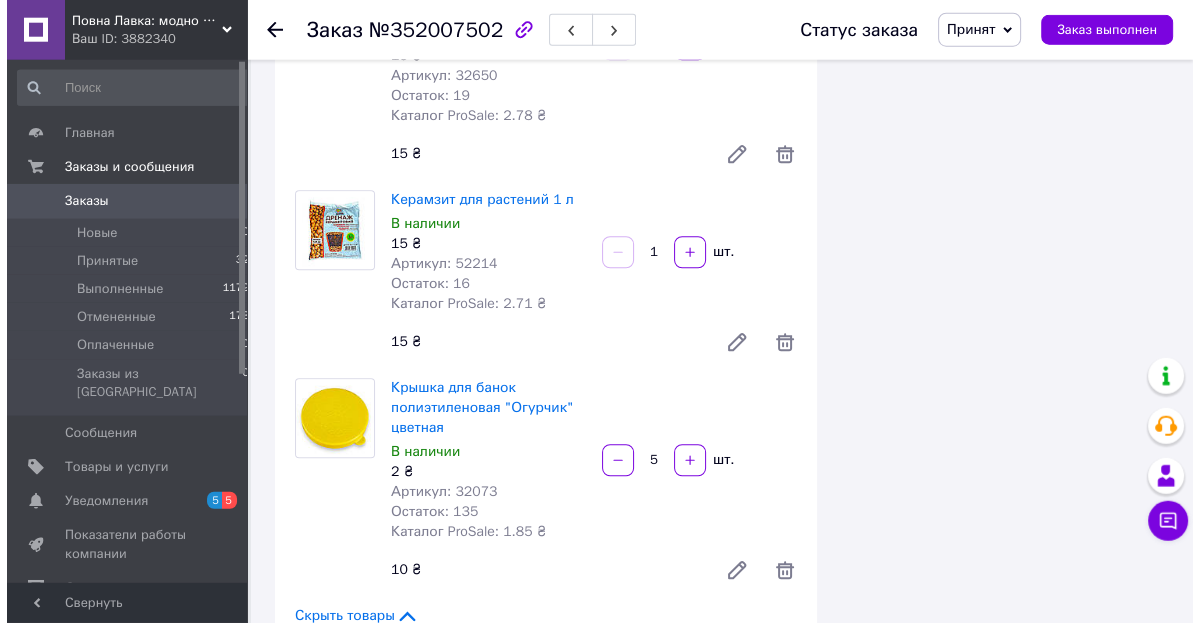 scroll, scrollTop: 1866, scrollLeft: 0, axis: vertical 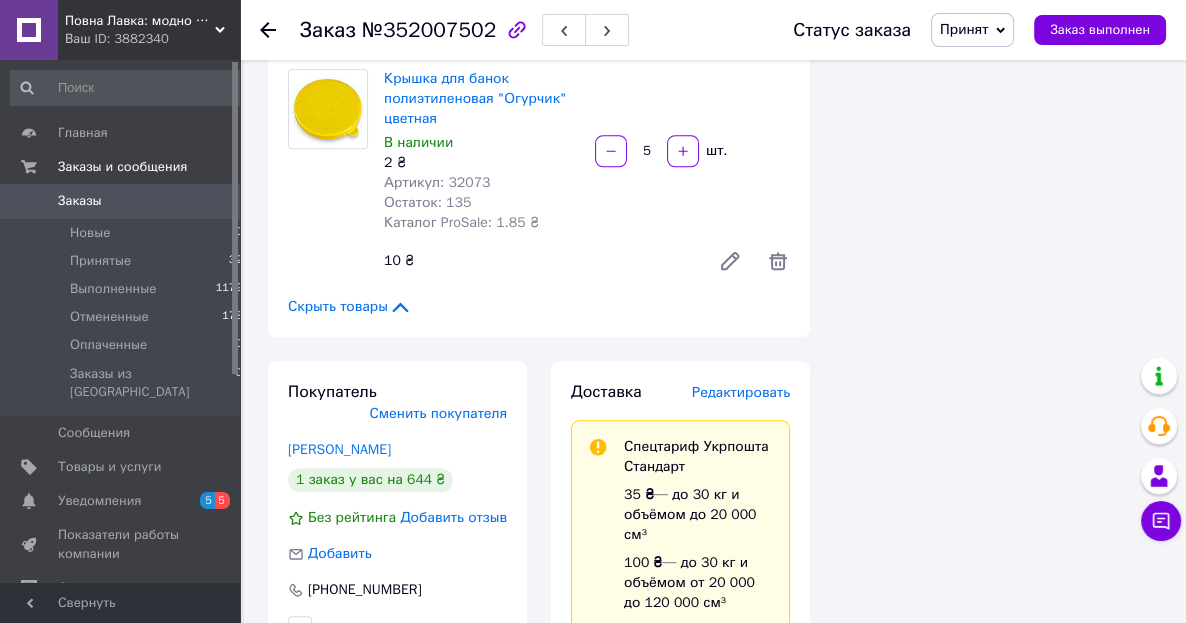 click on "Редактировать" at bounding box center (741, 392) 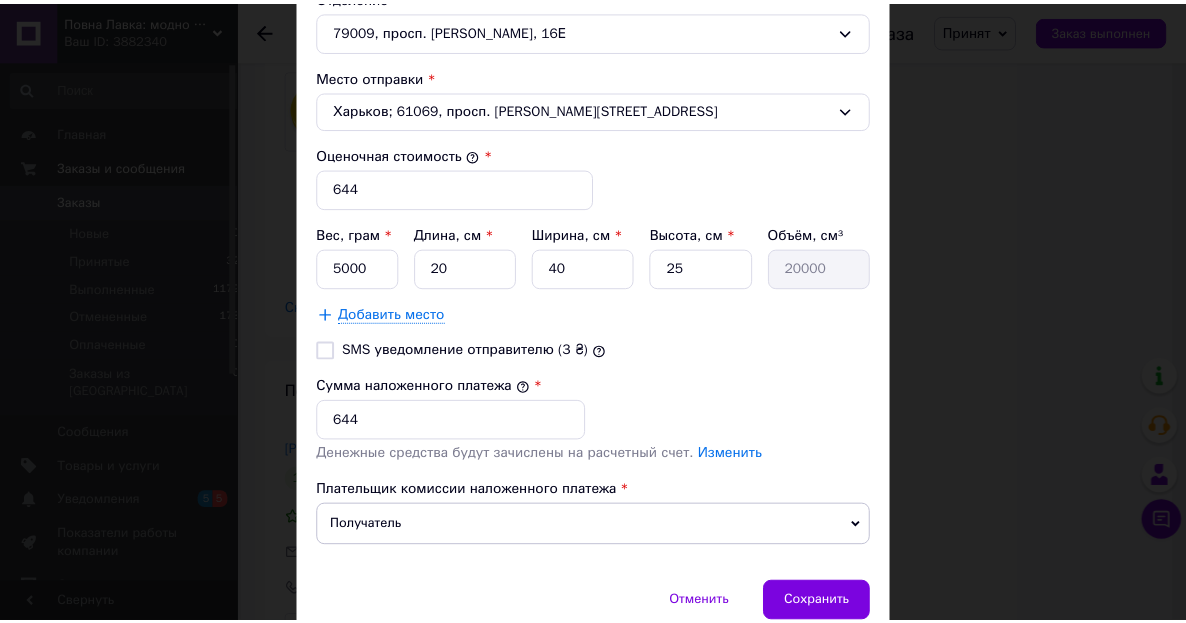 scroll, scrollTop: 810, scrollLeft: 0, axis: vertical 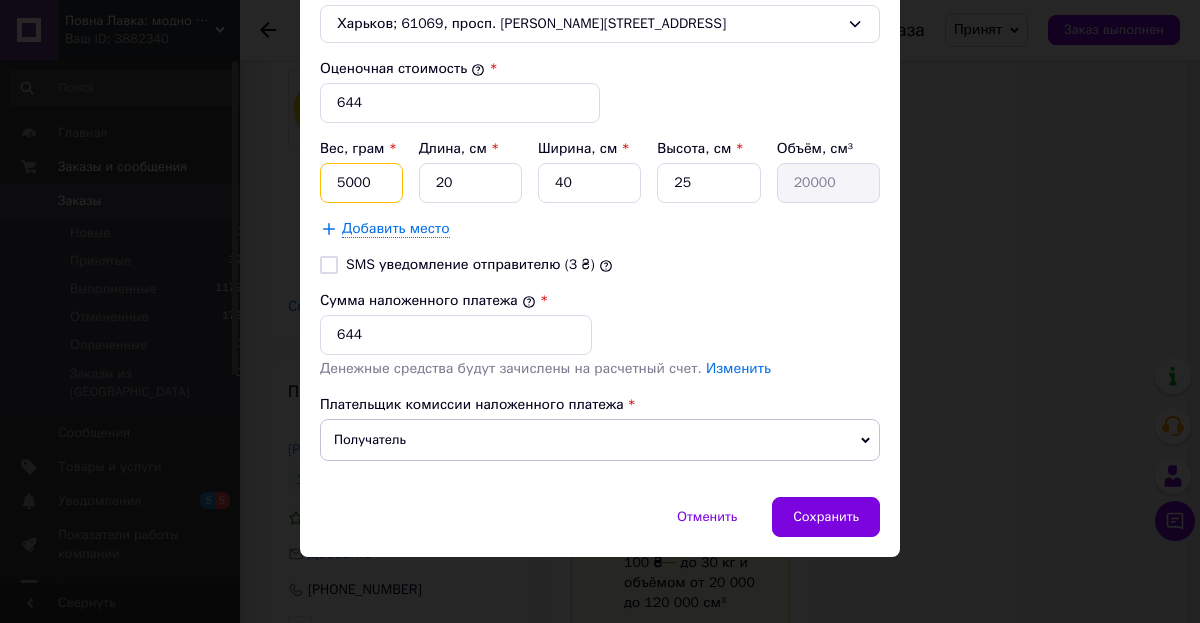 click on "5000" at bounding box center [361, 183] 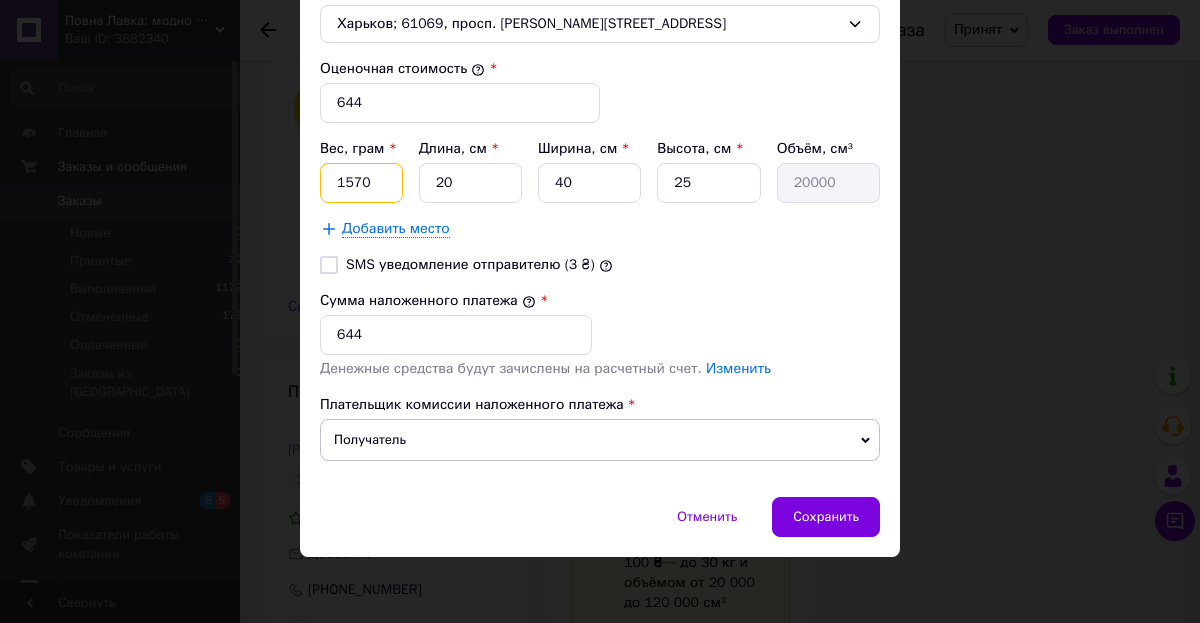 type on "1570" 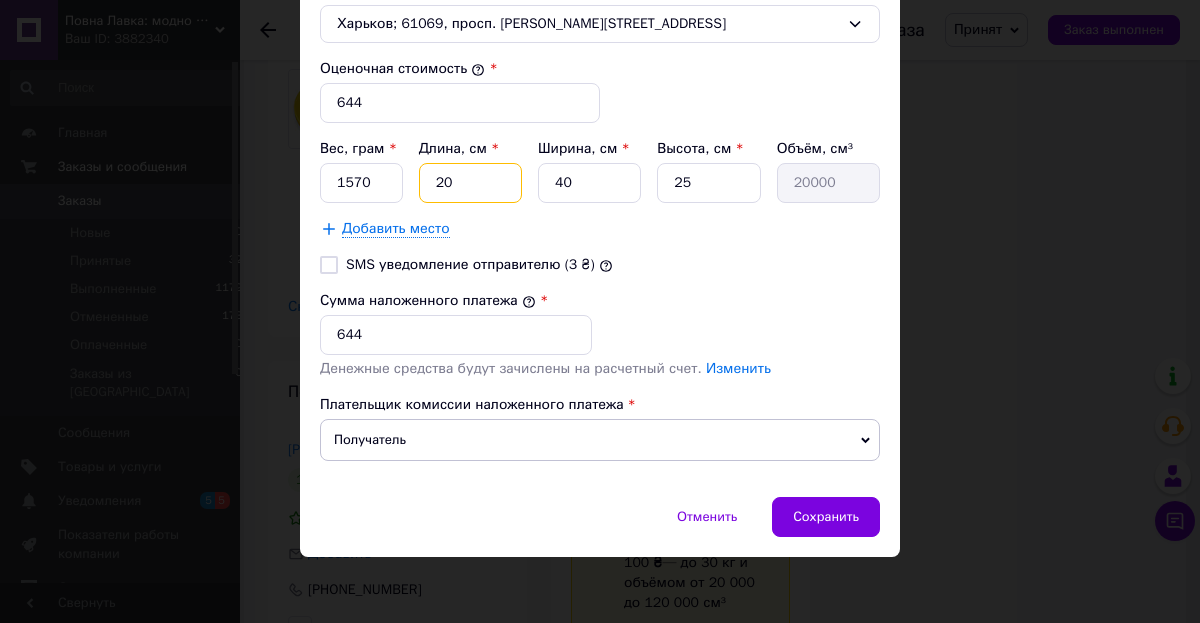 type on "2" 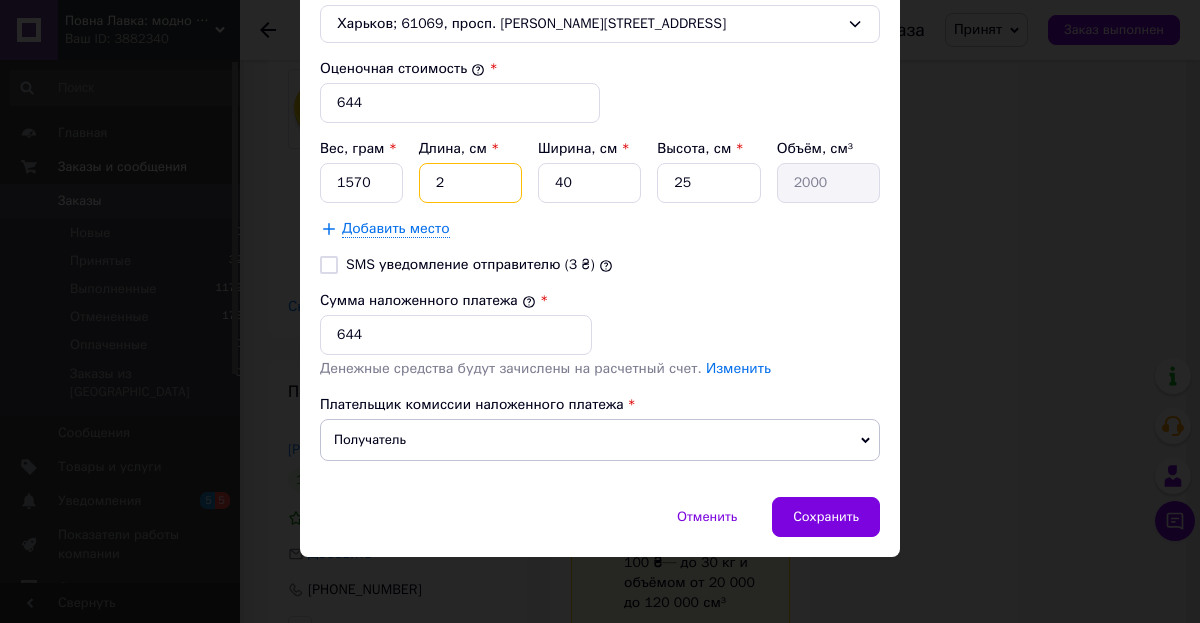 type on "25" 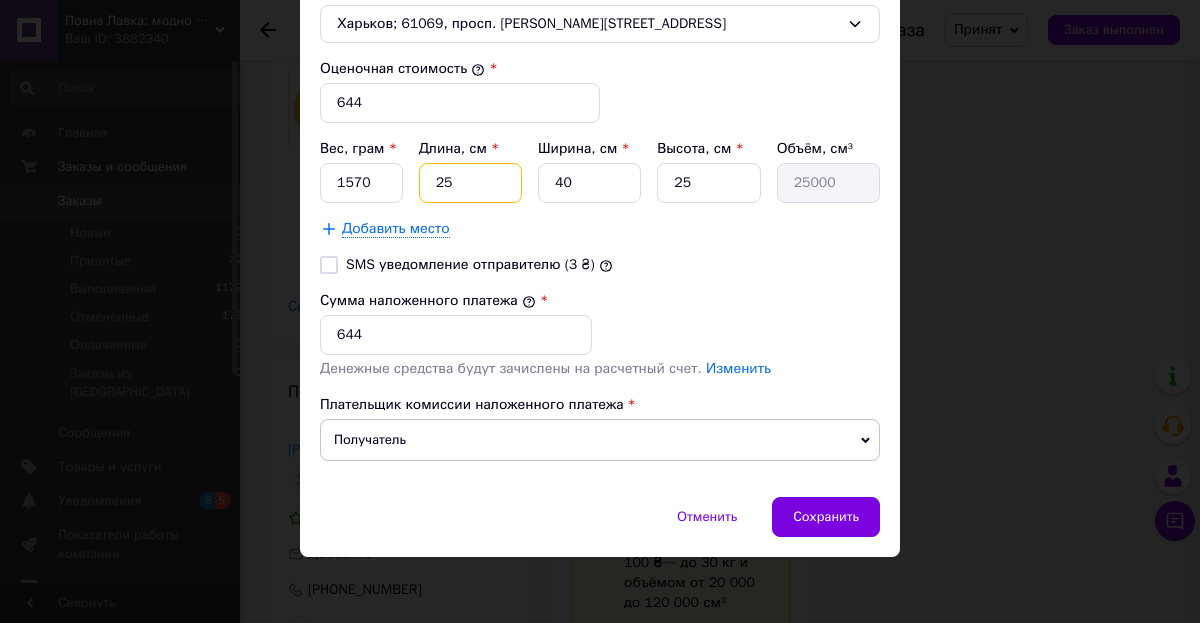 type on "25" 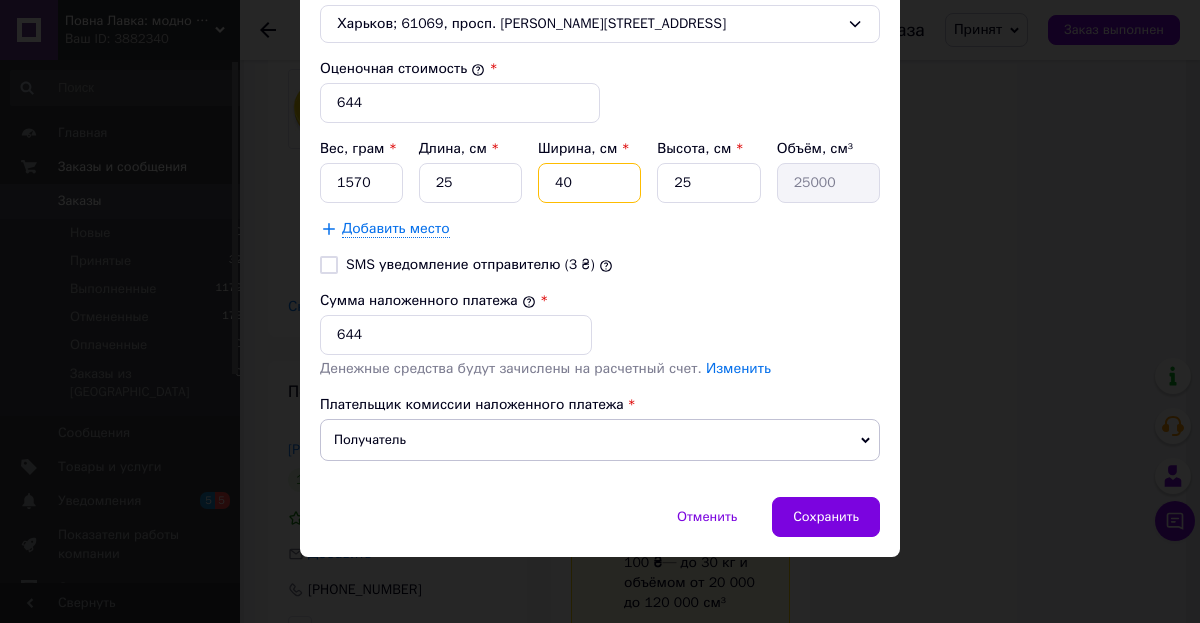 type on "2" 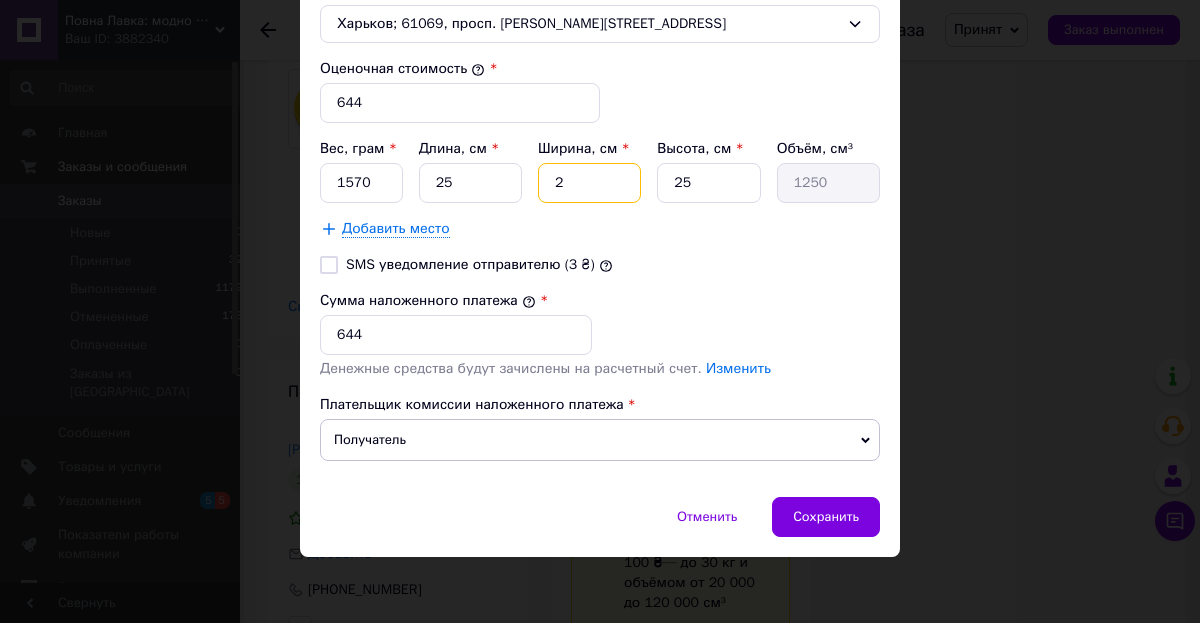 type on "25" 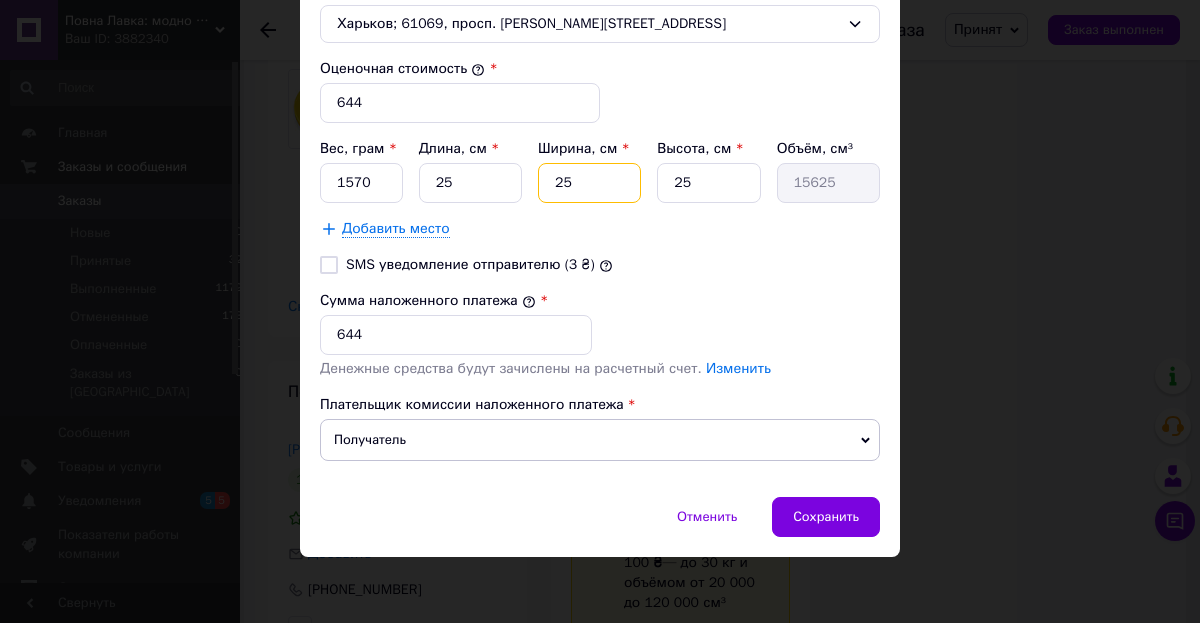 type on "25" 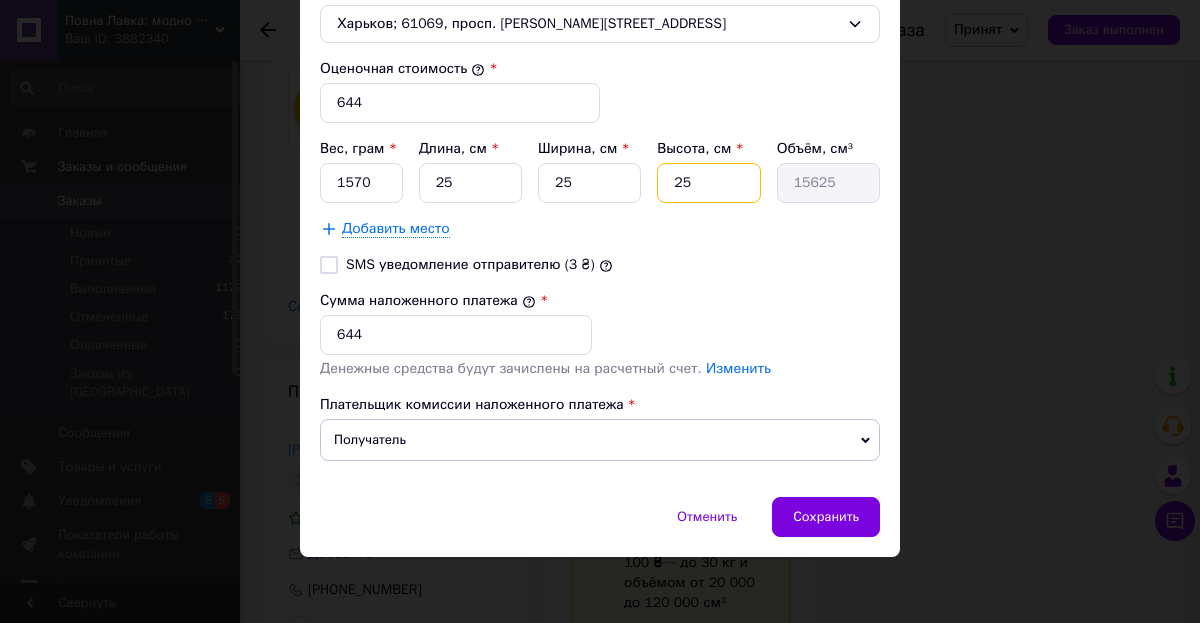 type on "2" 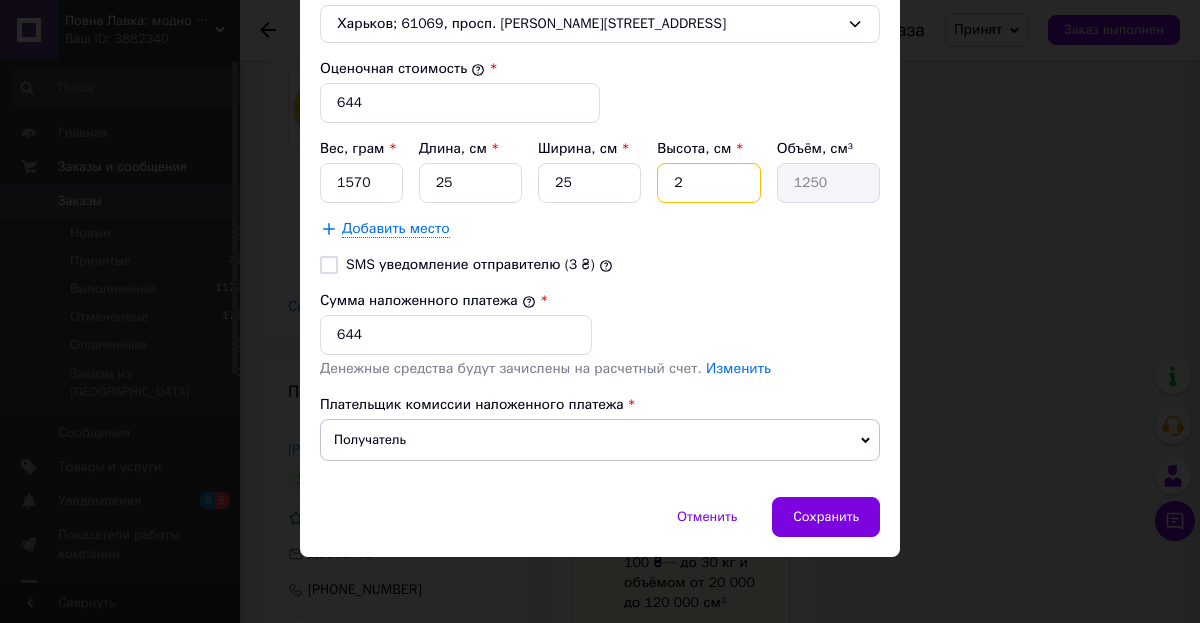 type on "27" 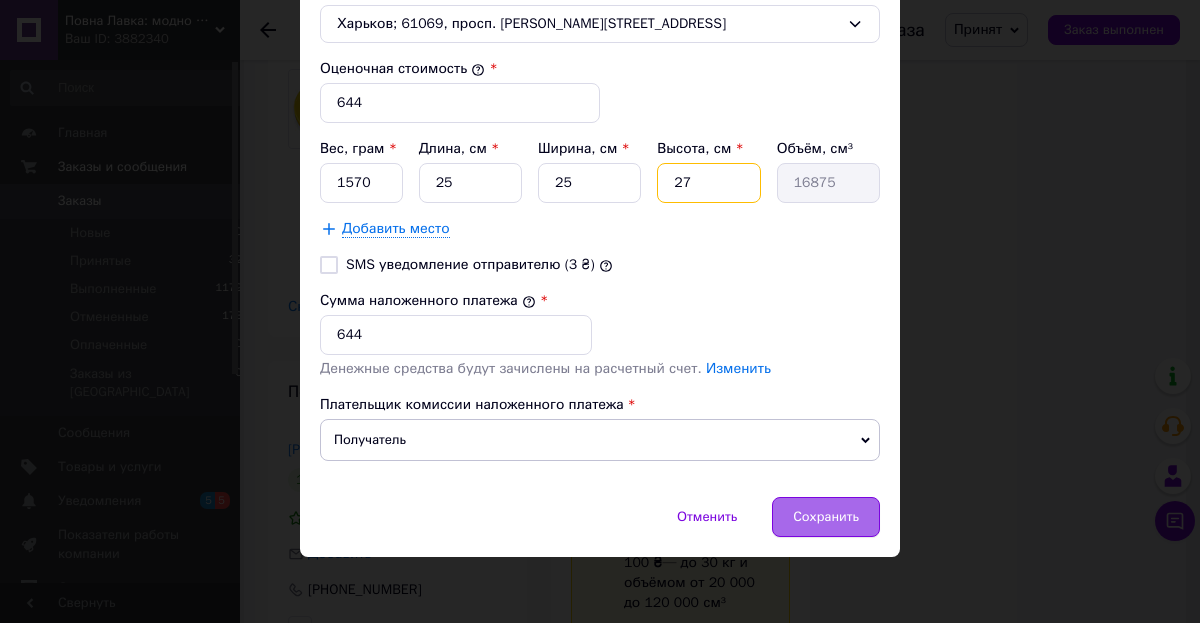 type on "27" 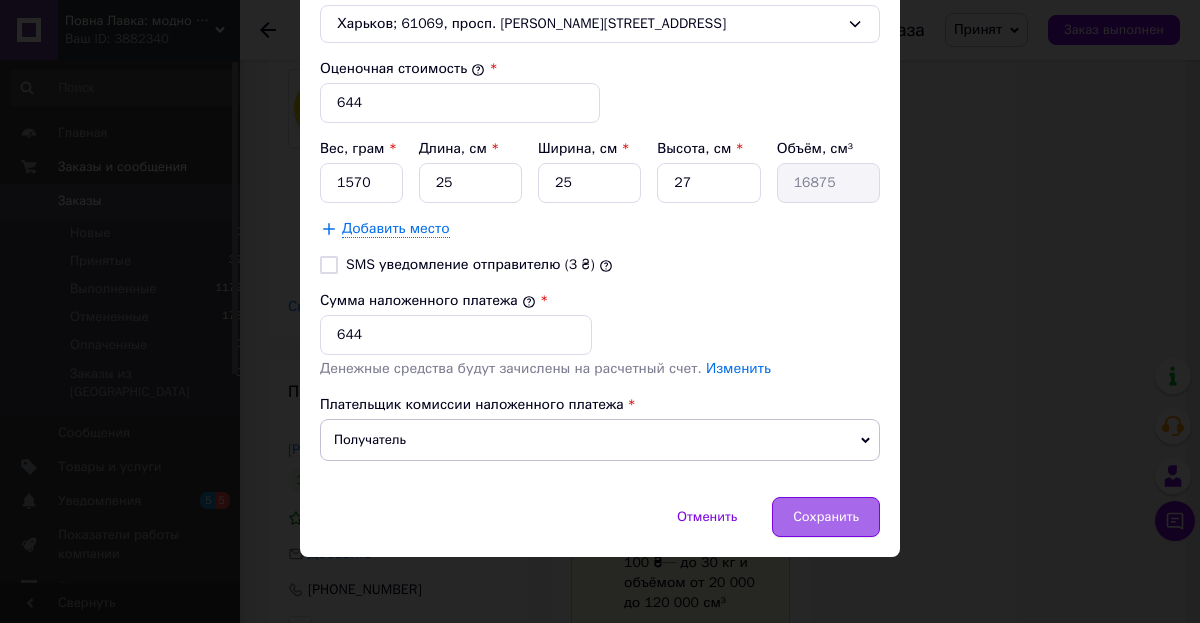 click on "Сохранить" at bounding box center [826, 517] 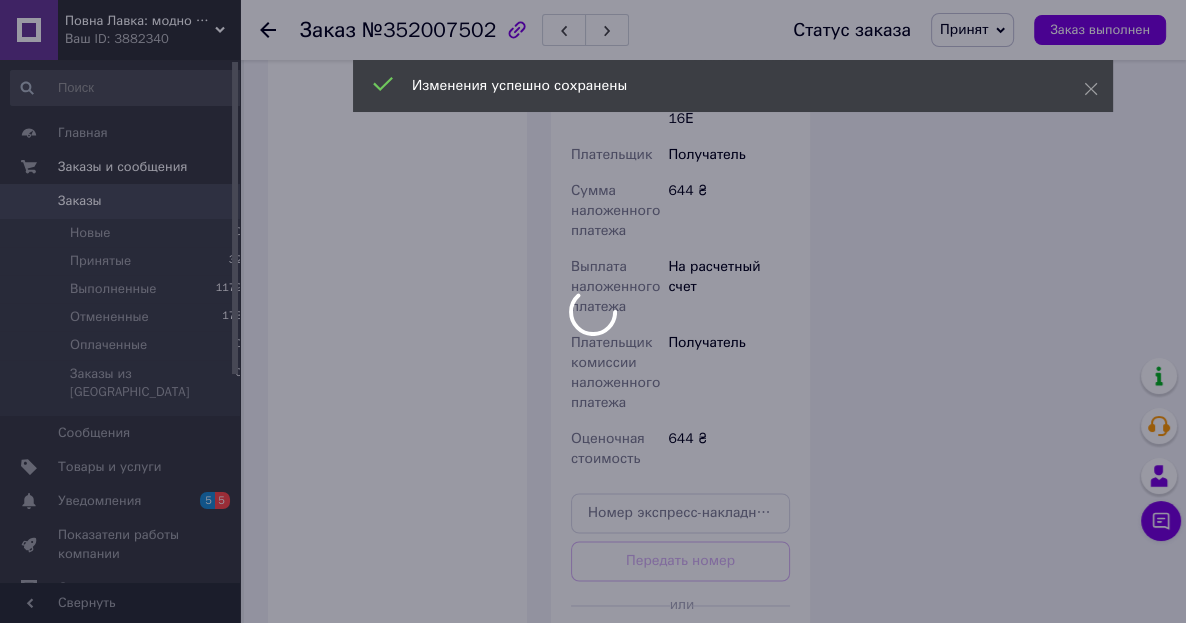 scroll, scrollTop: 3051, scrollLeft: 0, axis: vertical 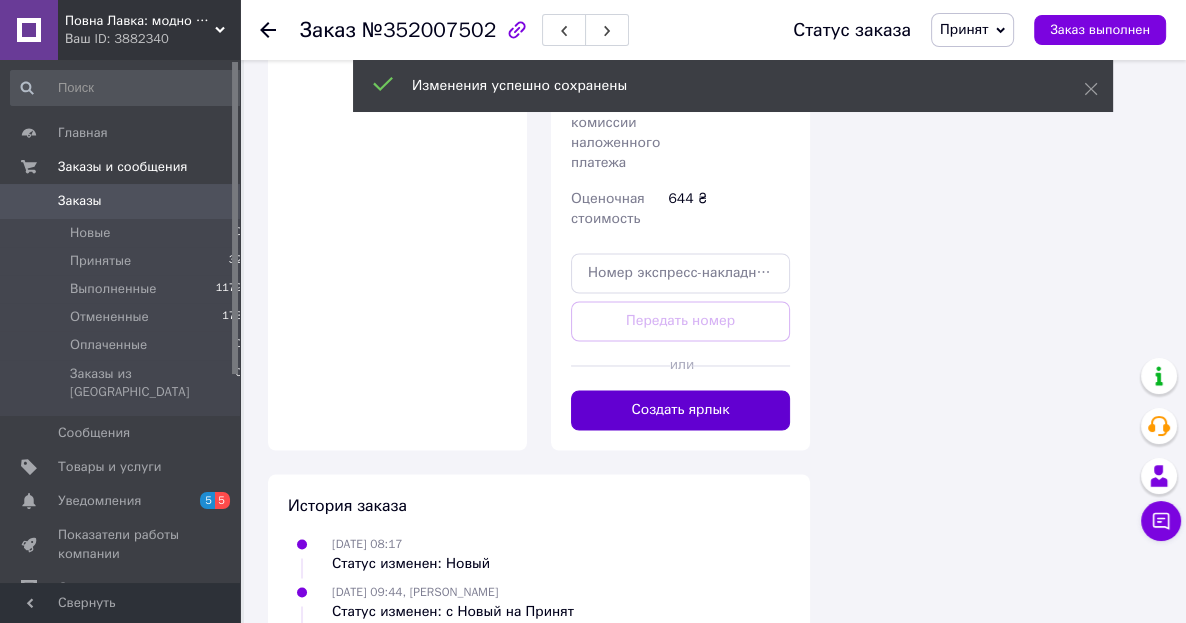 click on "Создать ярлык" at bounding box center [680, 410] 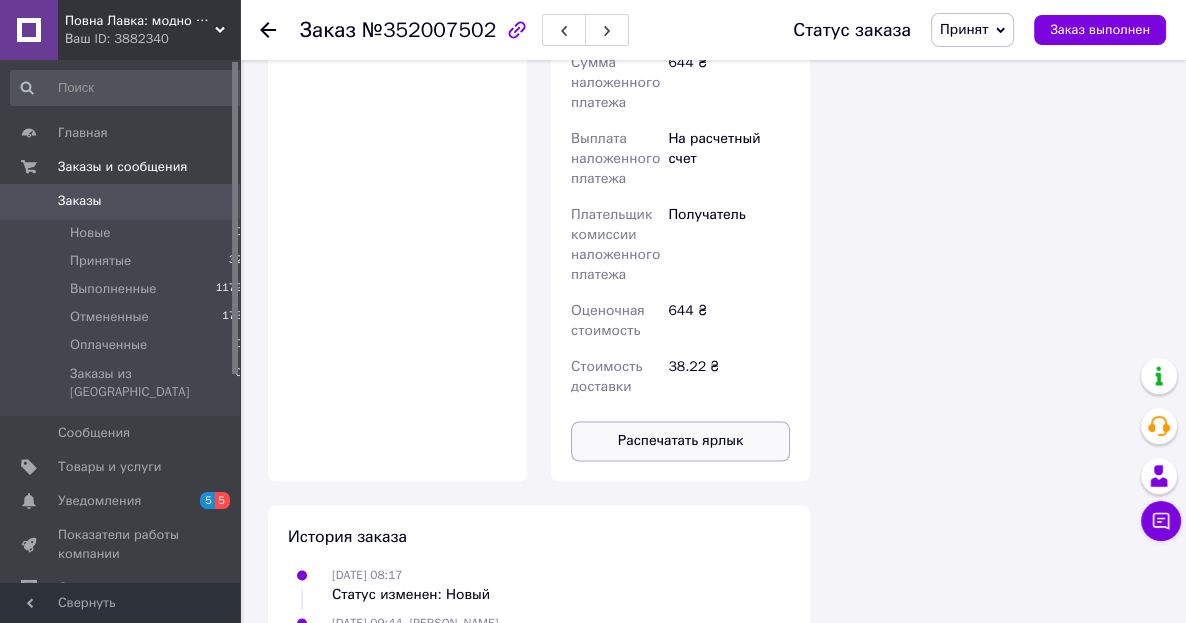 click on "Распечатать ярлык" at bounding box center [680, 441] 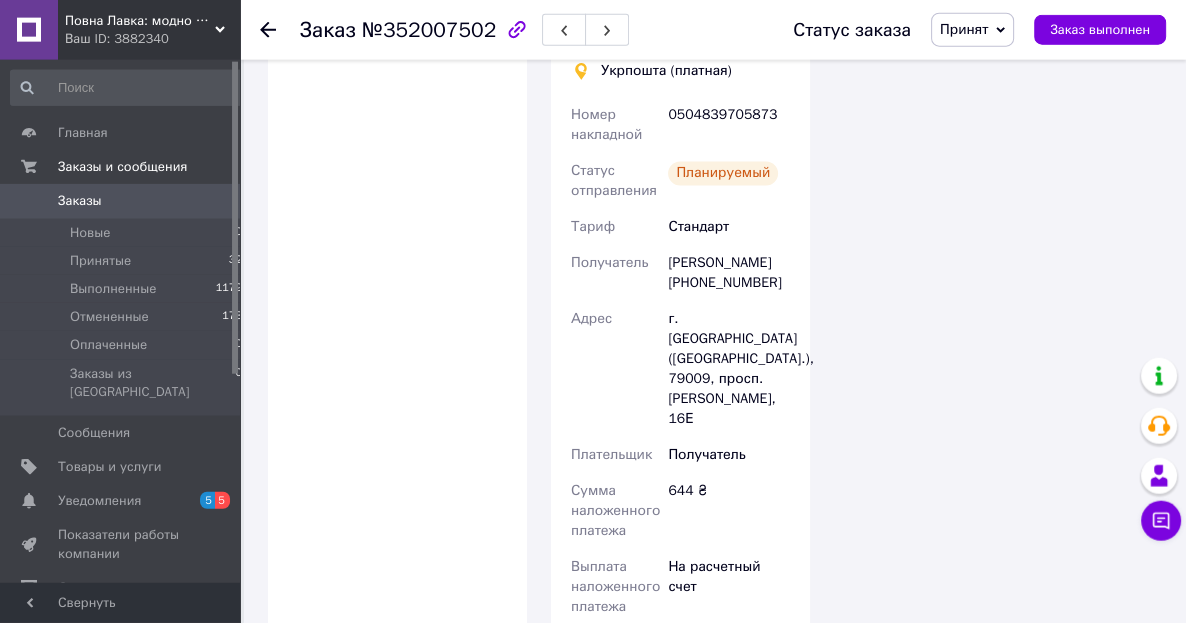 scroll, scrollTop: 2526, scrollLeft: 0, axis: vertical 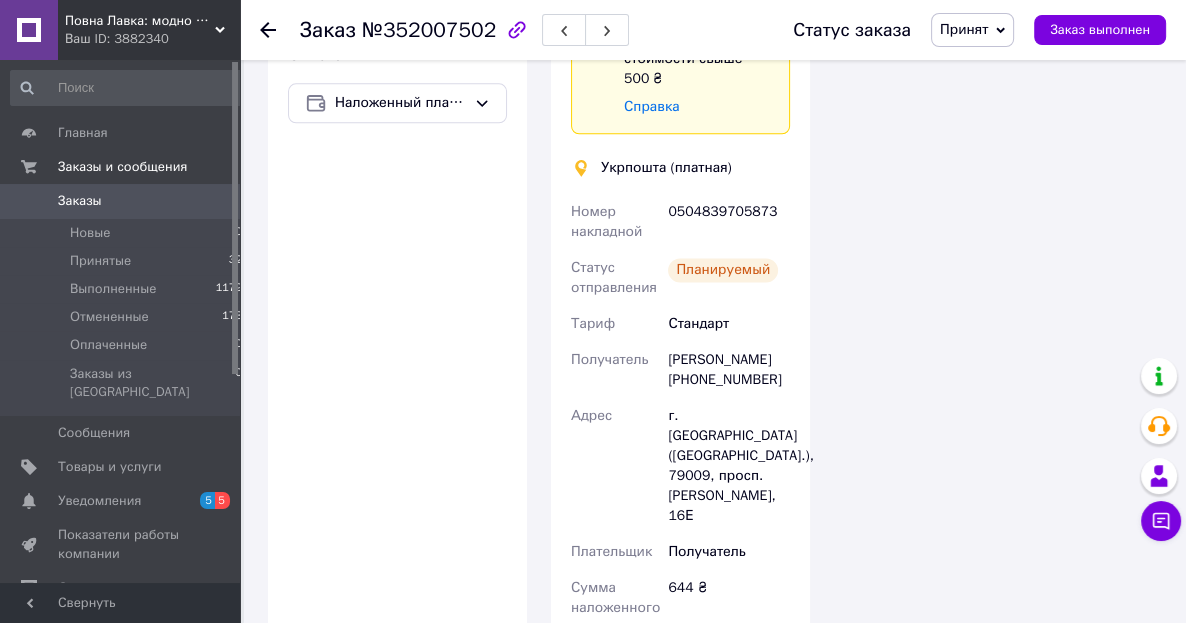 click on "0504839705873" at bounding box center (729, 222) 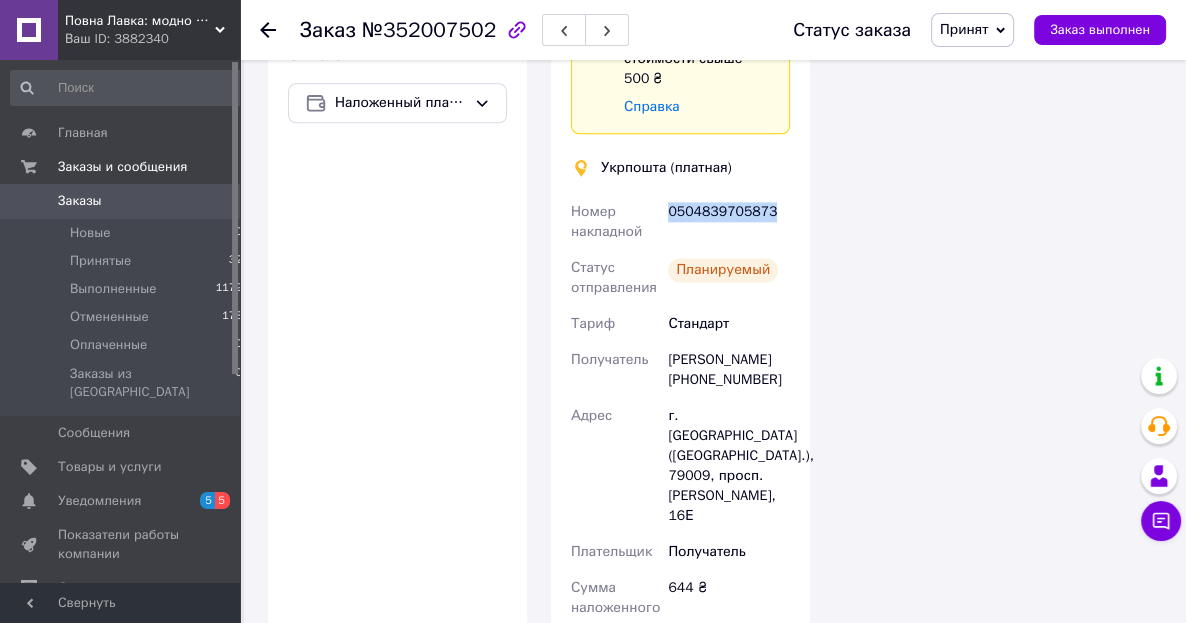 click on "0504839705873" at bounding box center (729, 222) 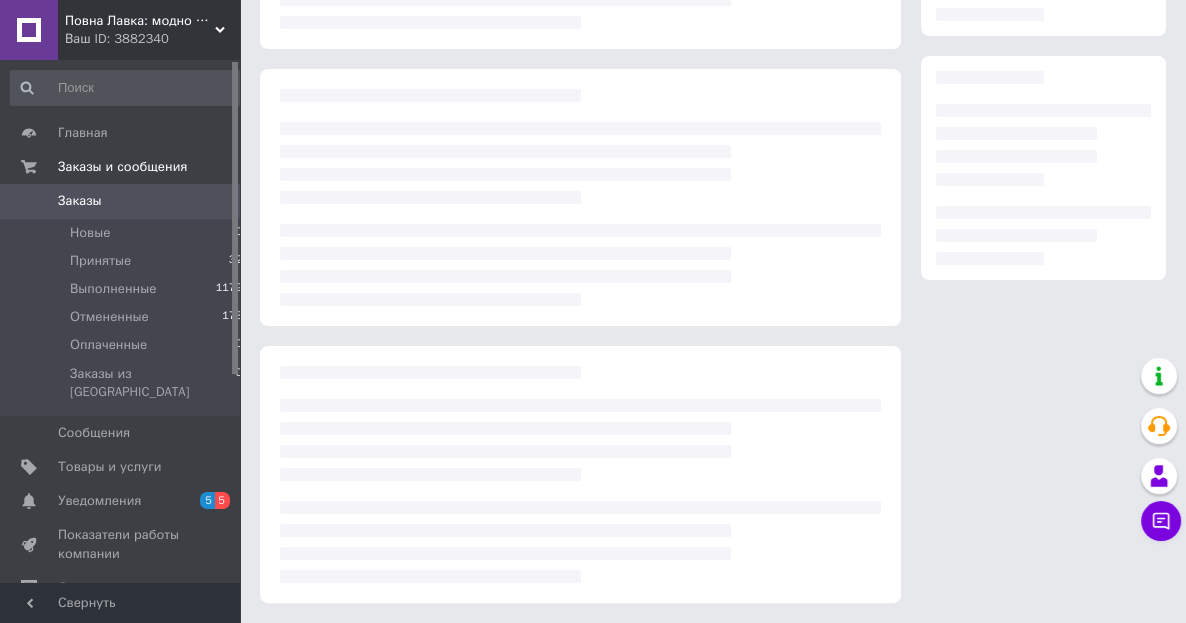 scroll, scrollTop: 0, scrollLeft: 0, axis: both 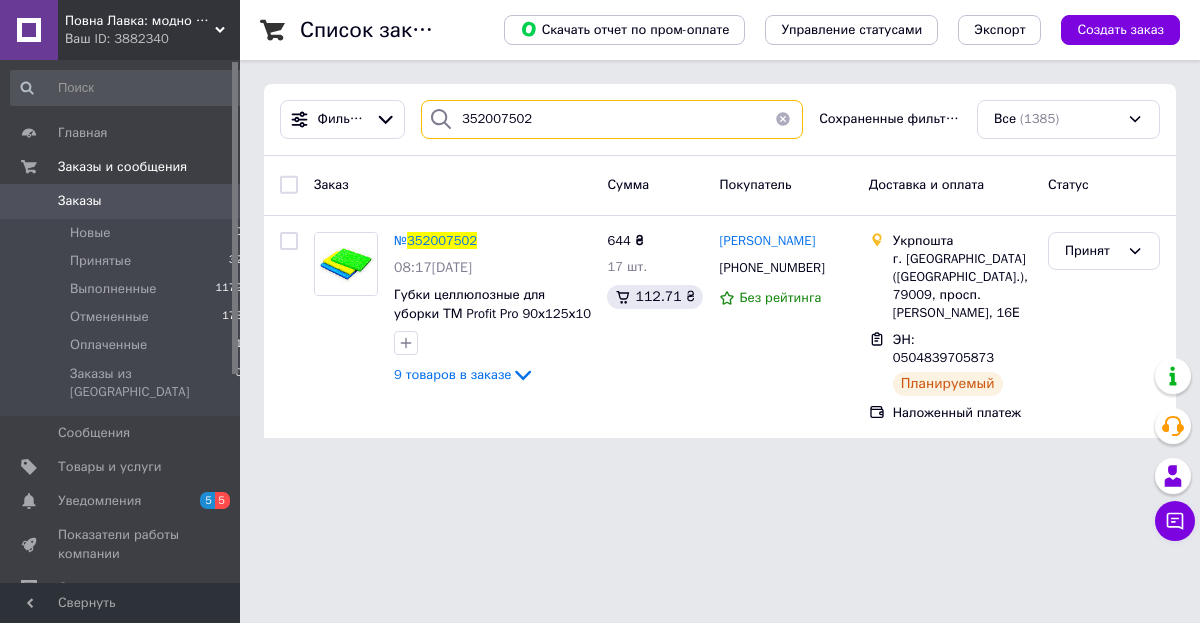 click on "352007502" at bounding box center [612, 119] 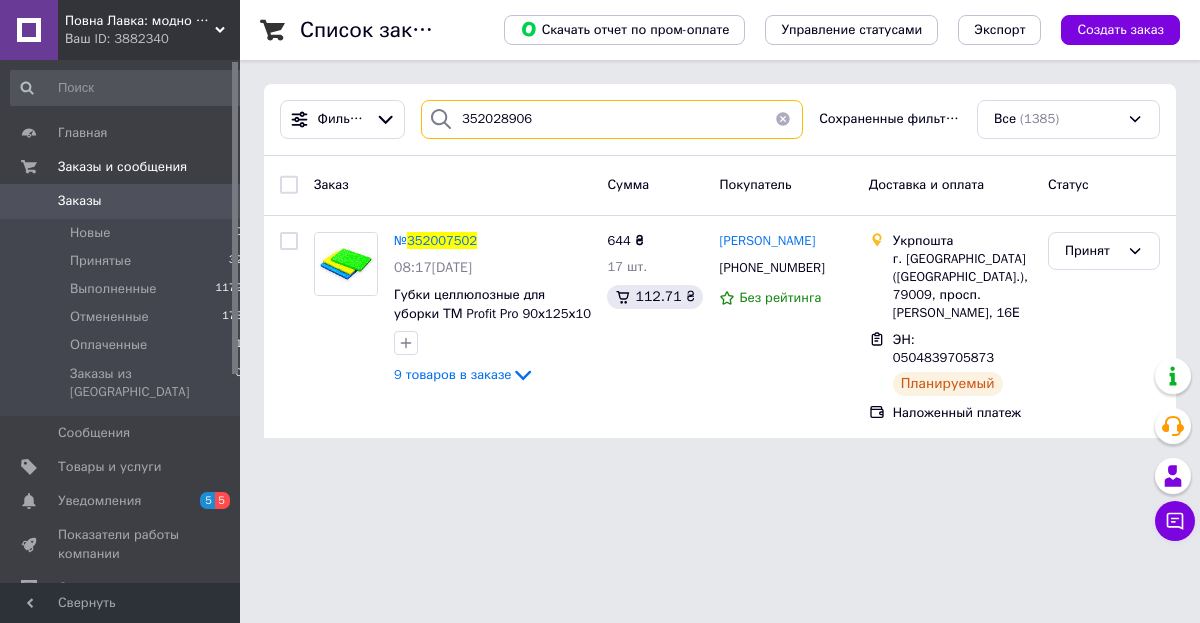 type on "352028906" 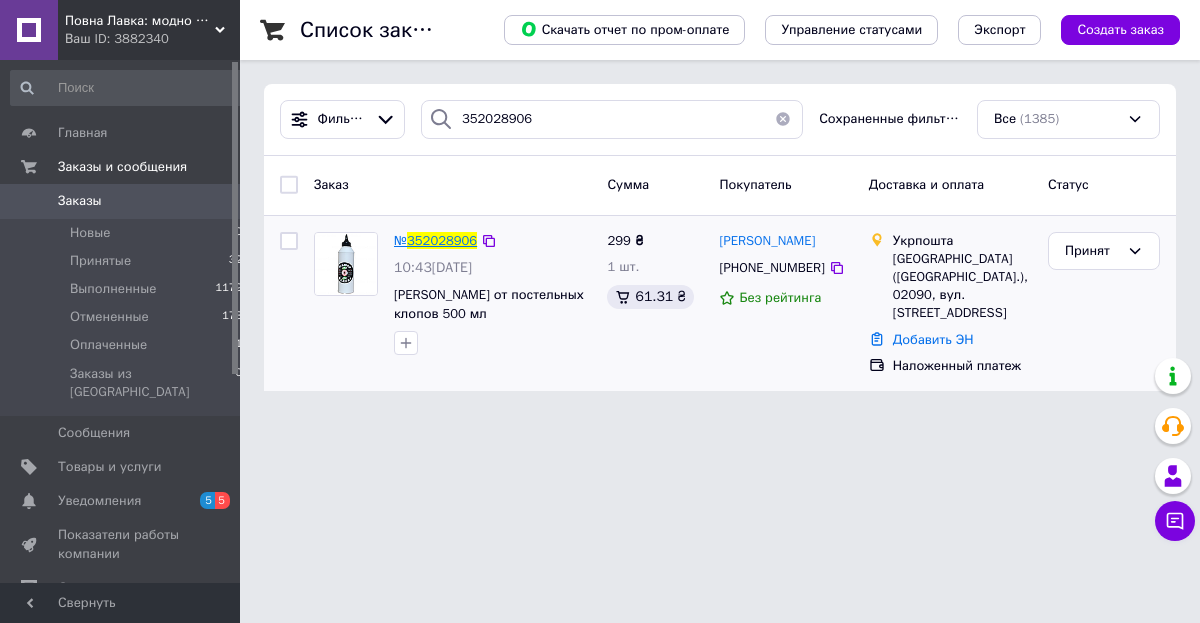 click on "352028906" at bounding box center (442, 240) 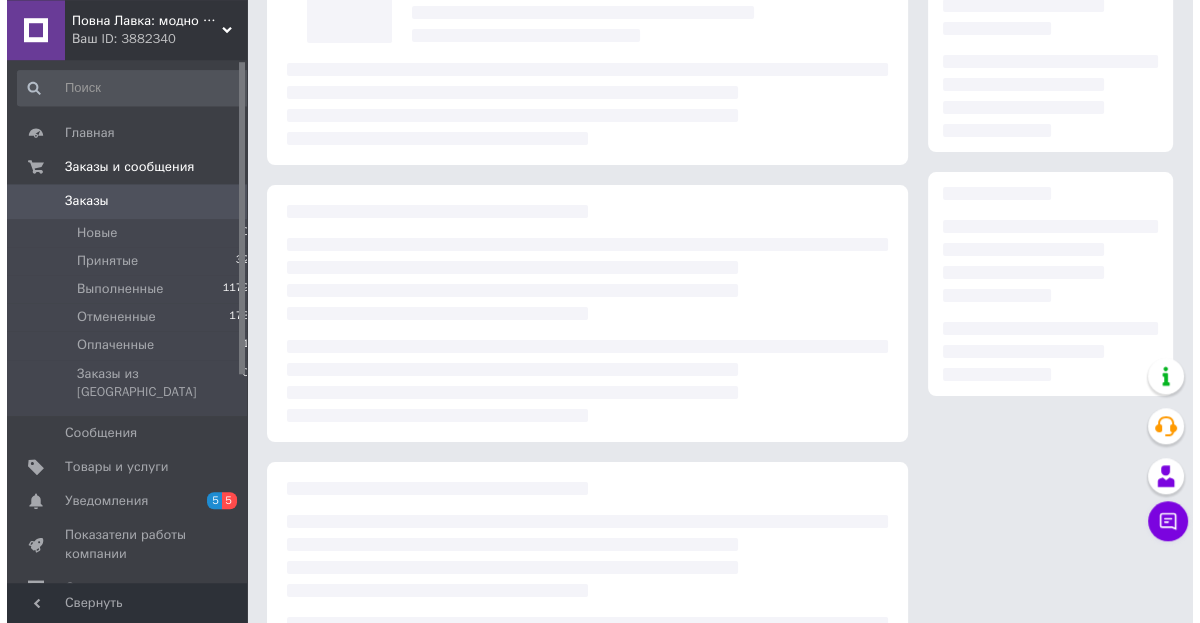 scroll, scrollTop: 291, scrollLeft: 0, axis: vertical 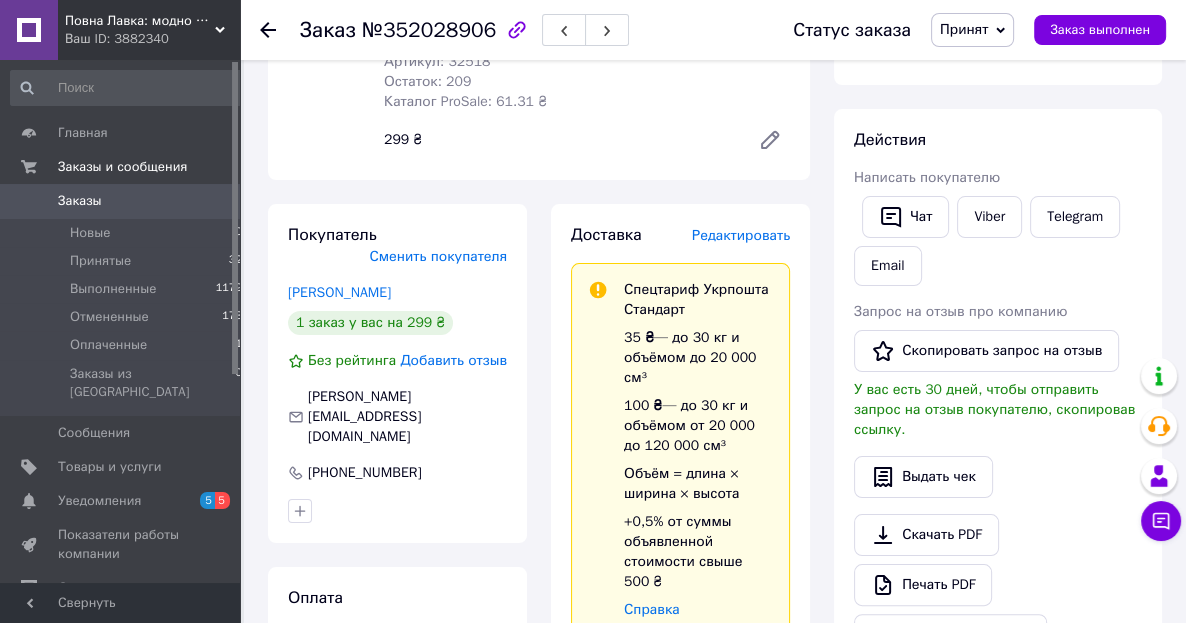 click on "Редактировать" at bounding box center (741, 235) 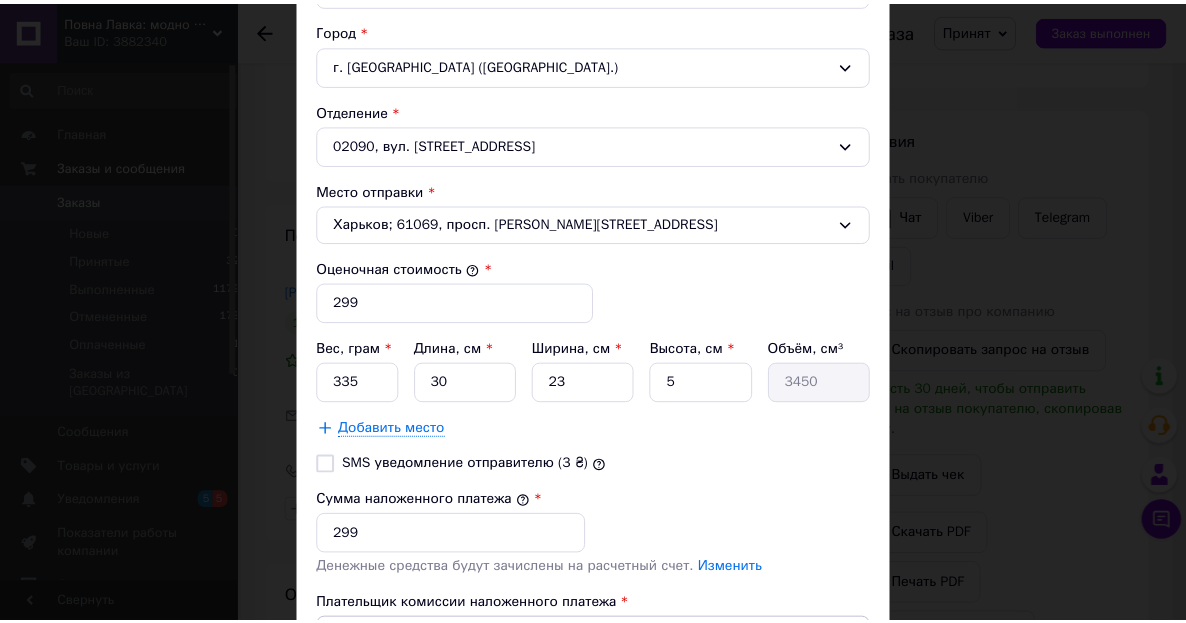 scroll, scrollTop: 810, scrollLeft: 0, axis: vertical 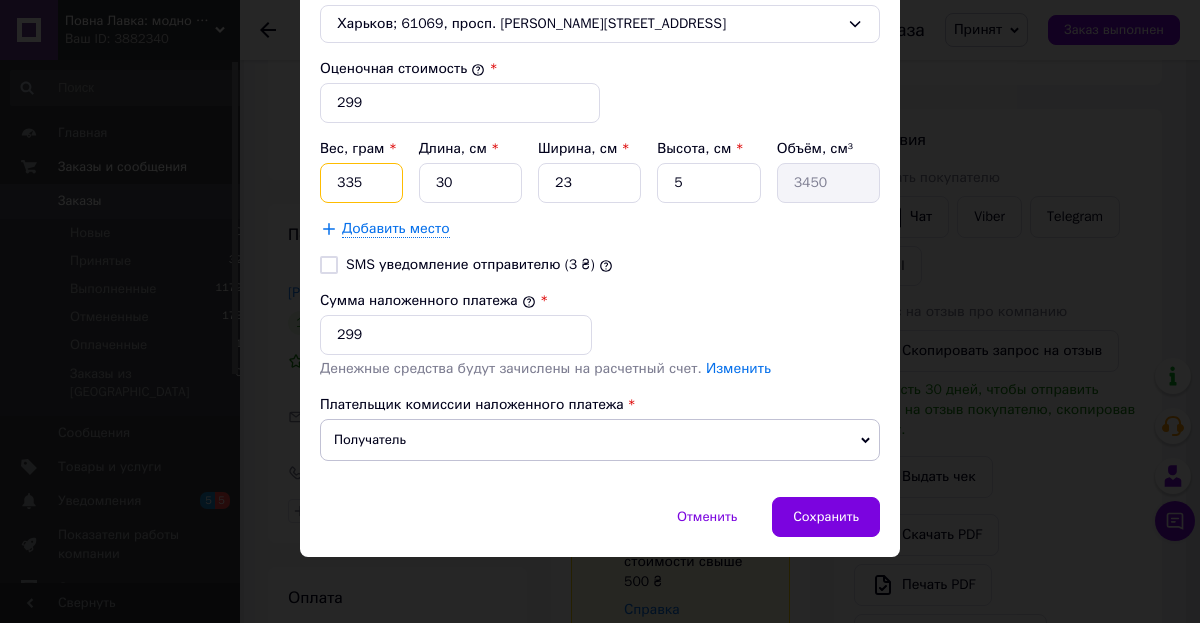 click on "335" at bounding box center (361, 183) 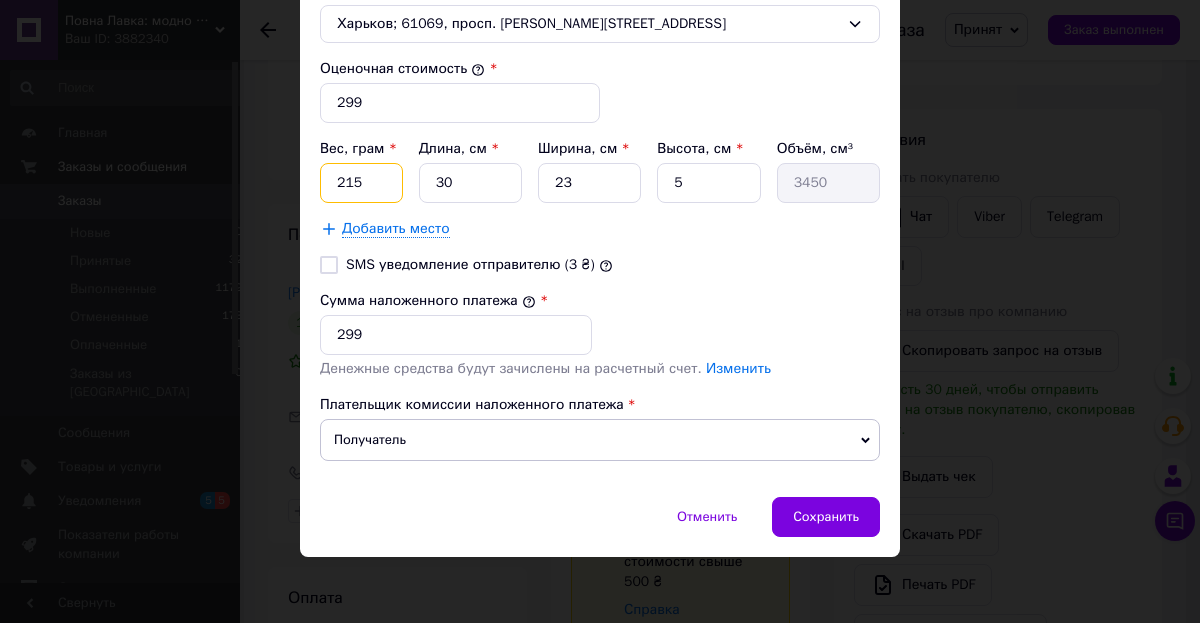 type on "215" 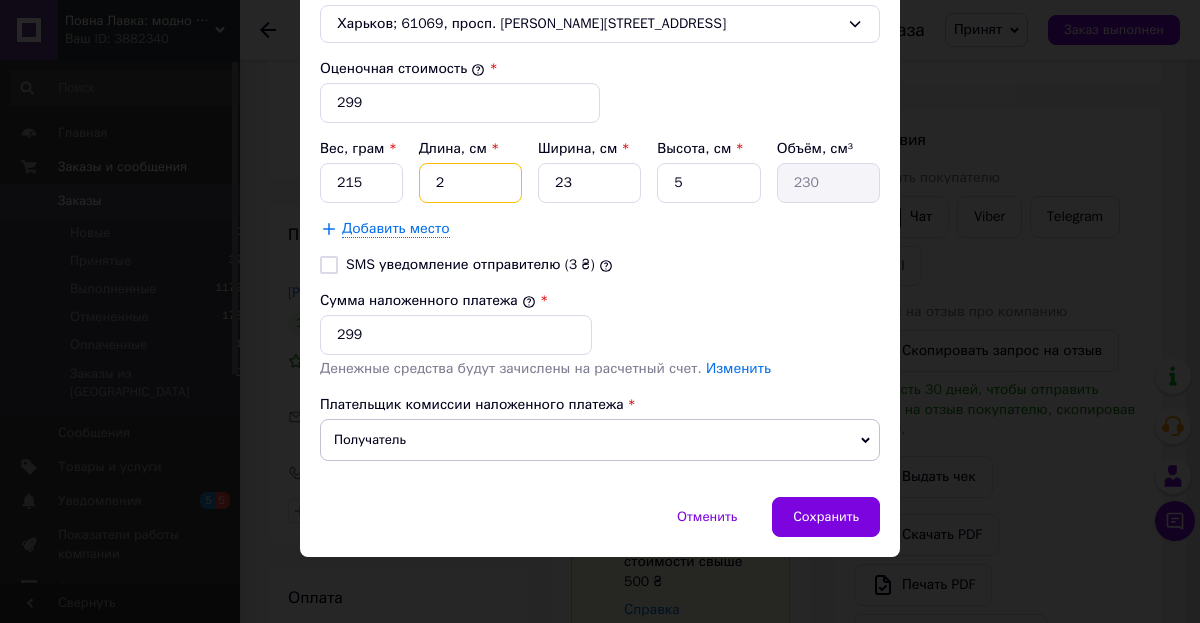 type on "2" 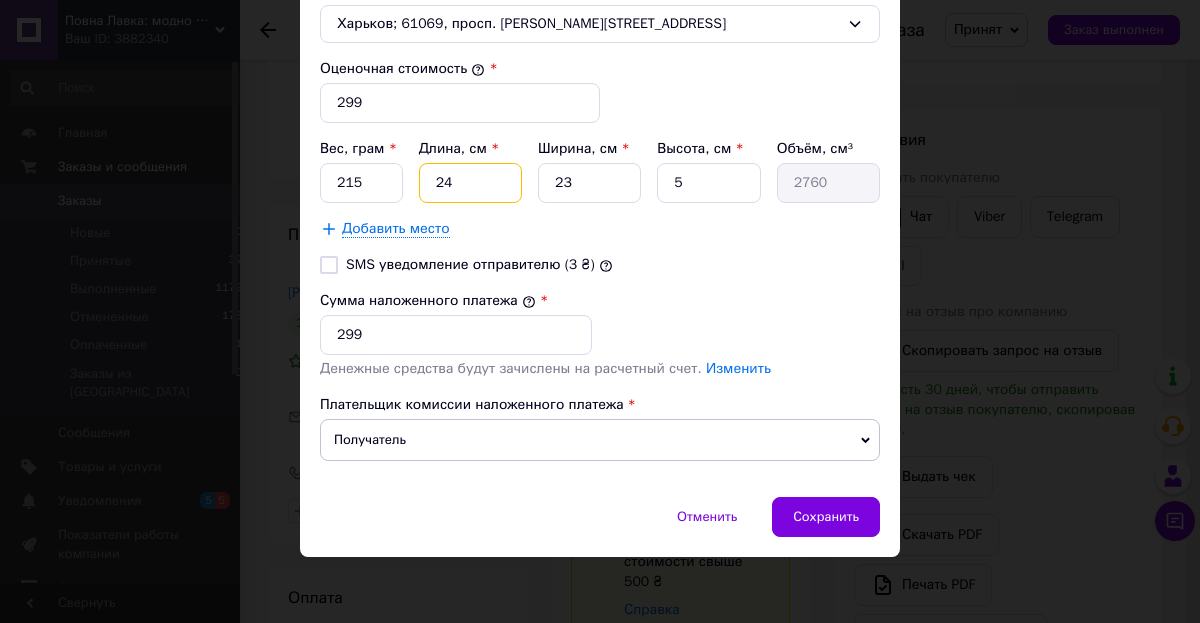 type on "24" 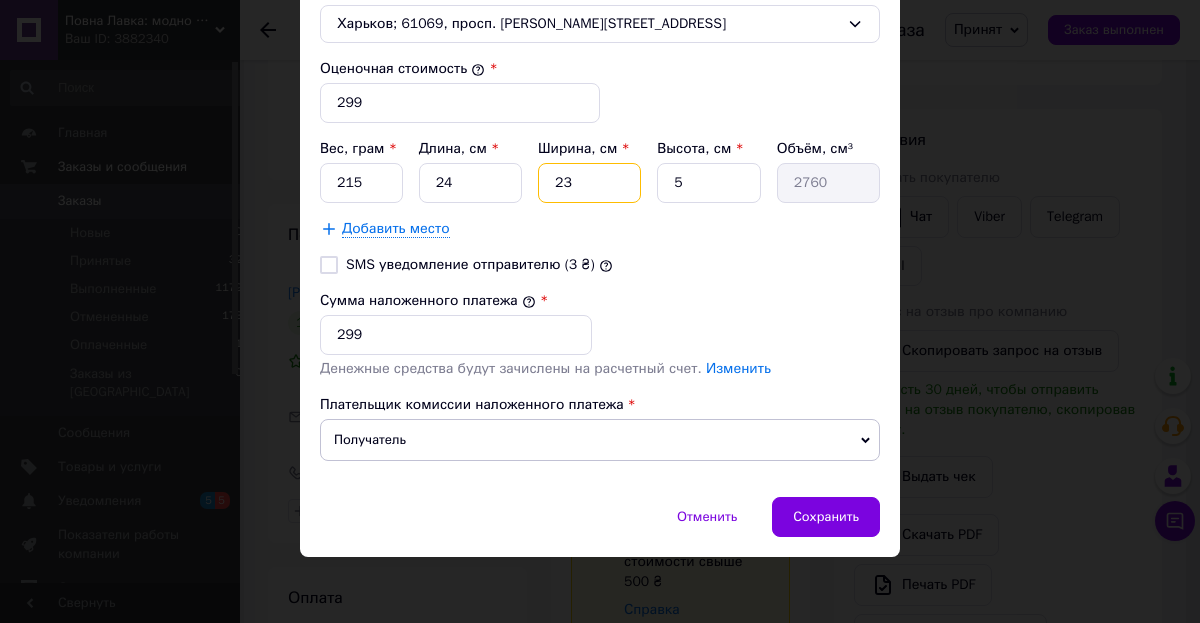 type on "1" 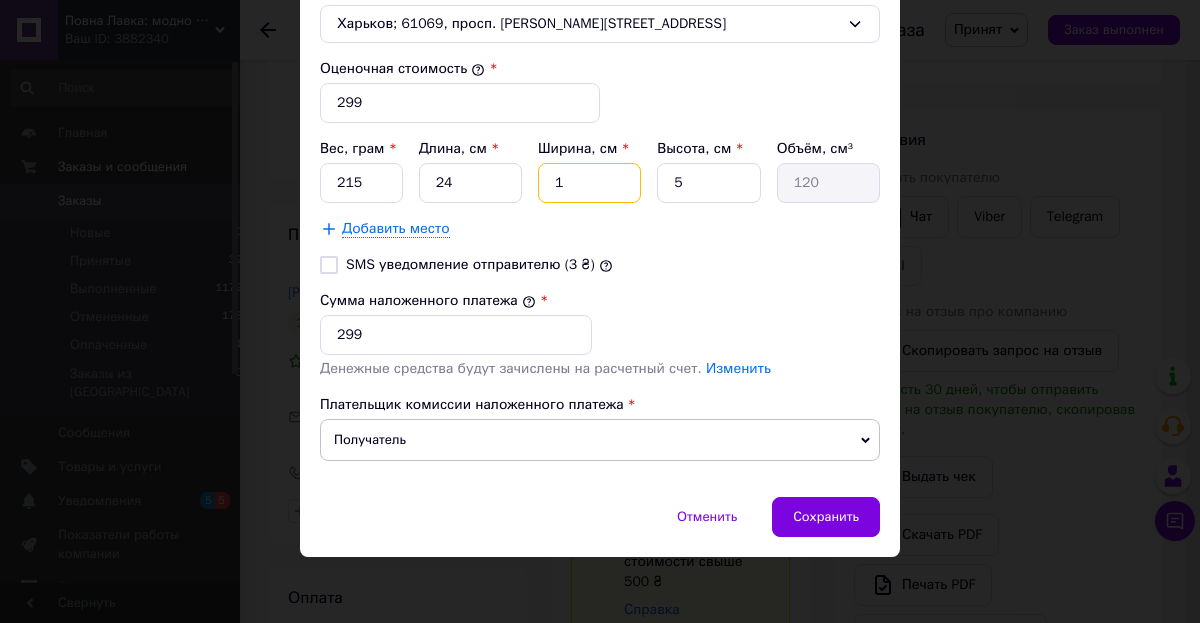 type on "17" 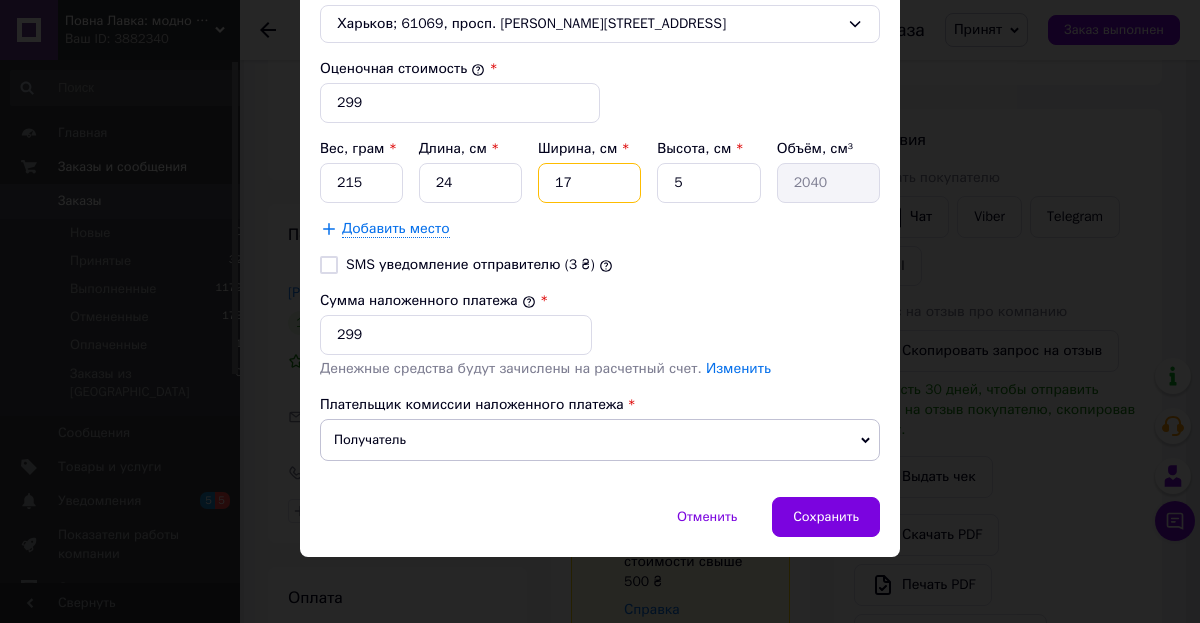 type on "17" 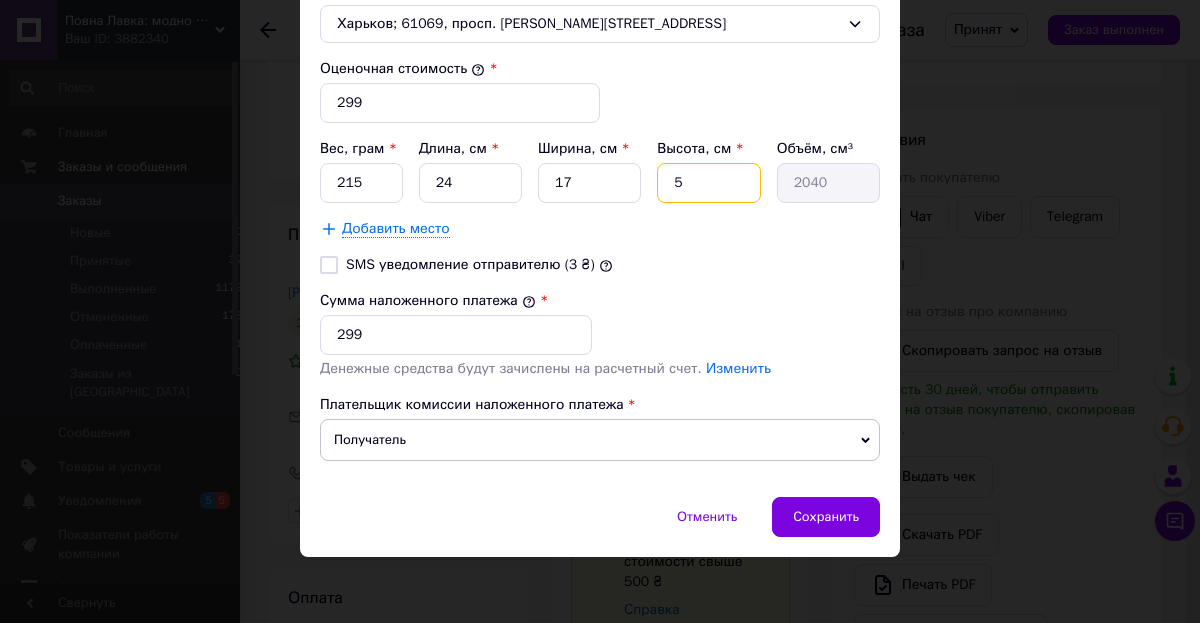type on "9" 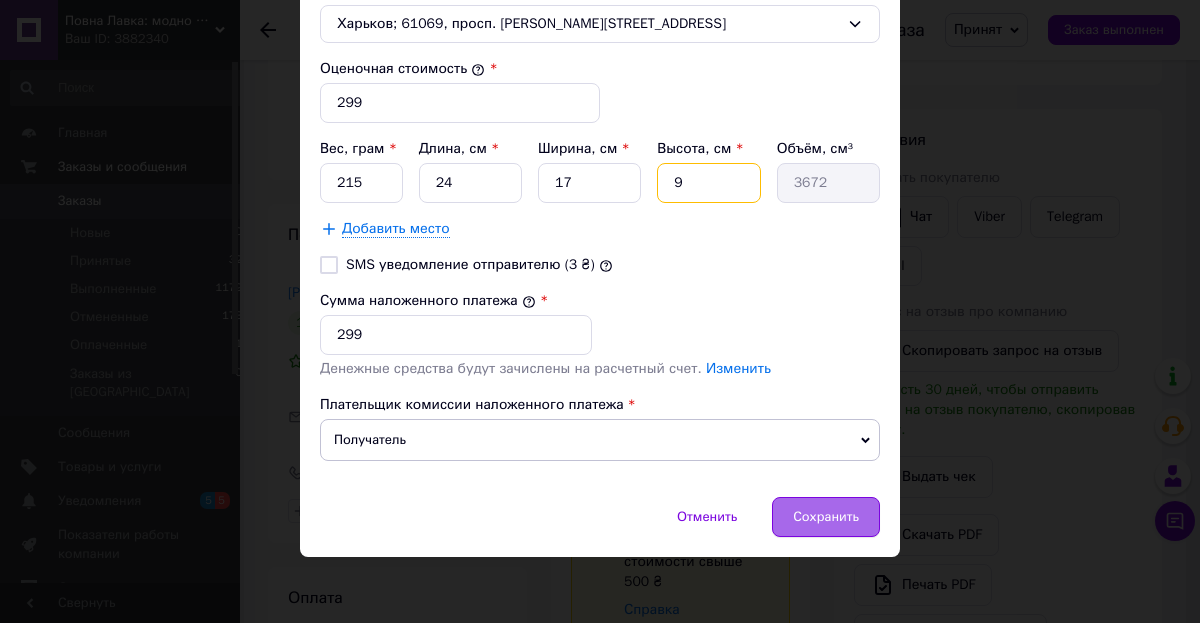 type on "9" 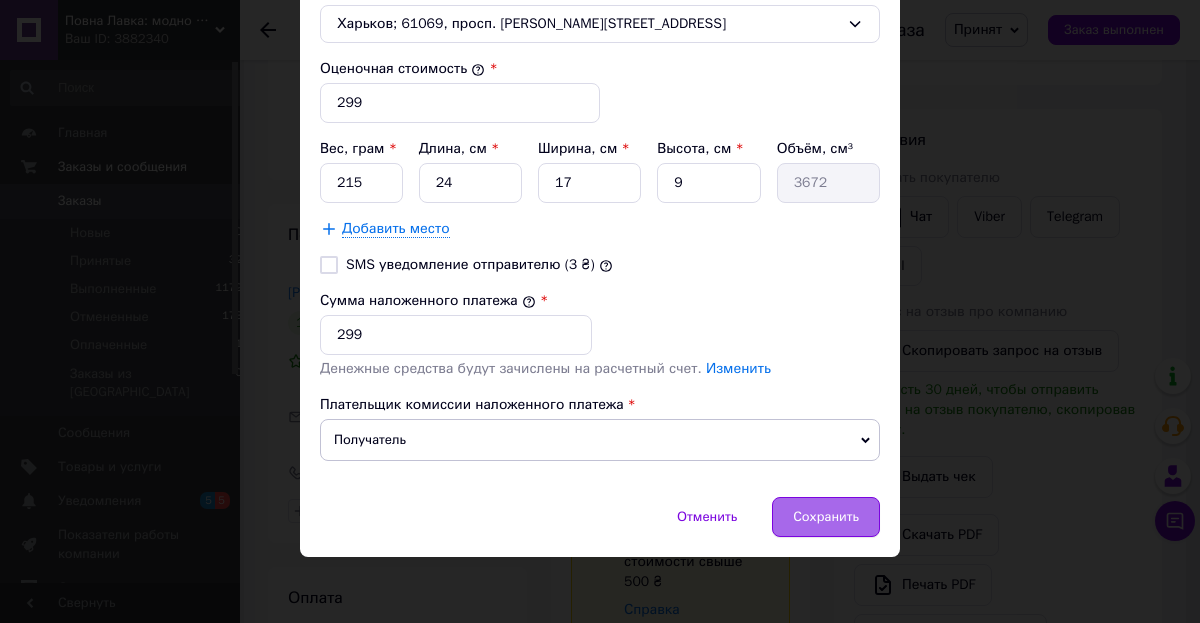 click on "Сохранить" at bounding box center [826, 517] 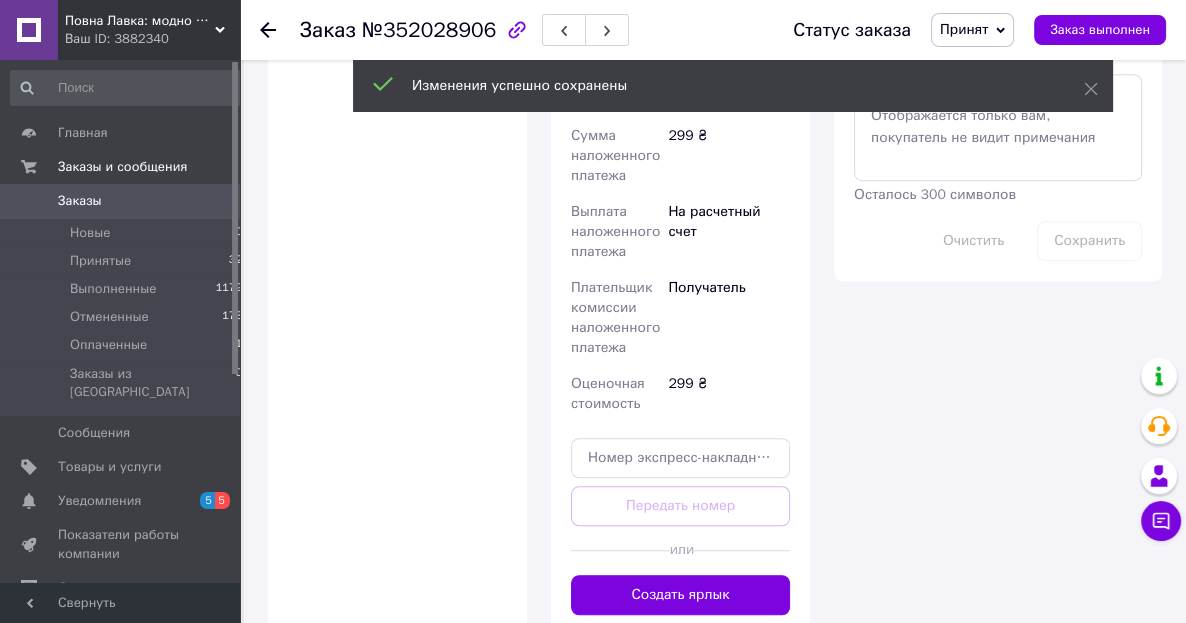 scroll, scrollTop: 1131, scrollLeft: 0, axis: vertical 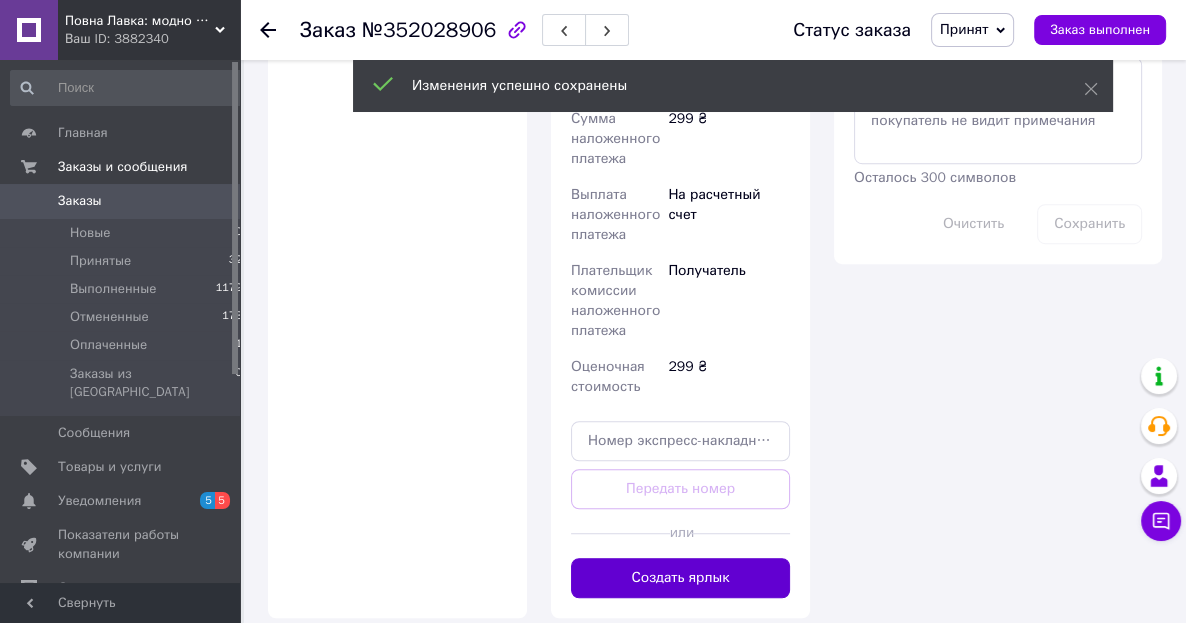 click on "Создать ярлык" at bounding box center (680, 578) 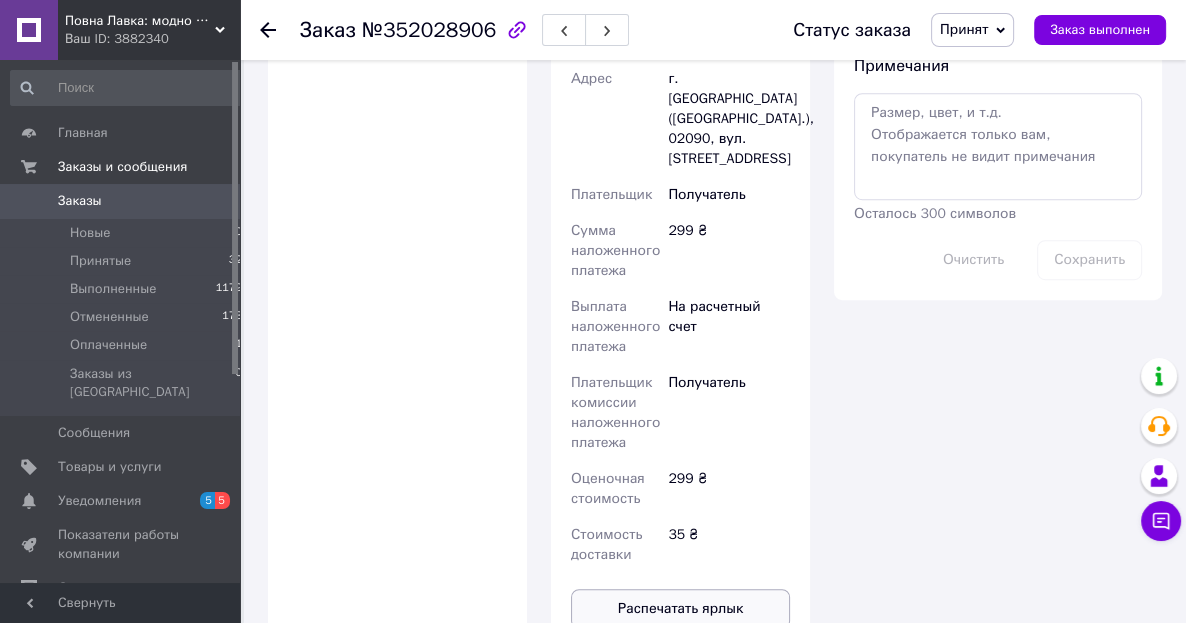 click on "Распечатать ярлык" at bounding box center (680, 609) 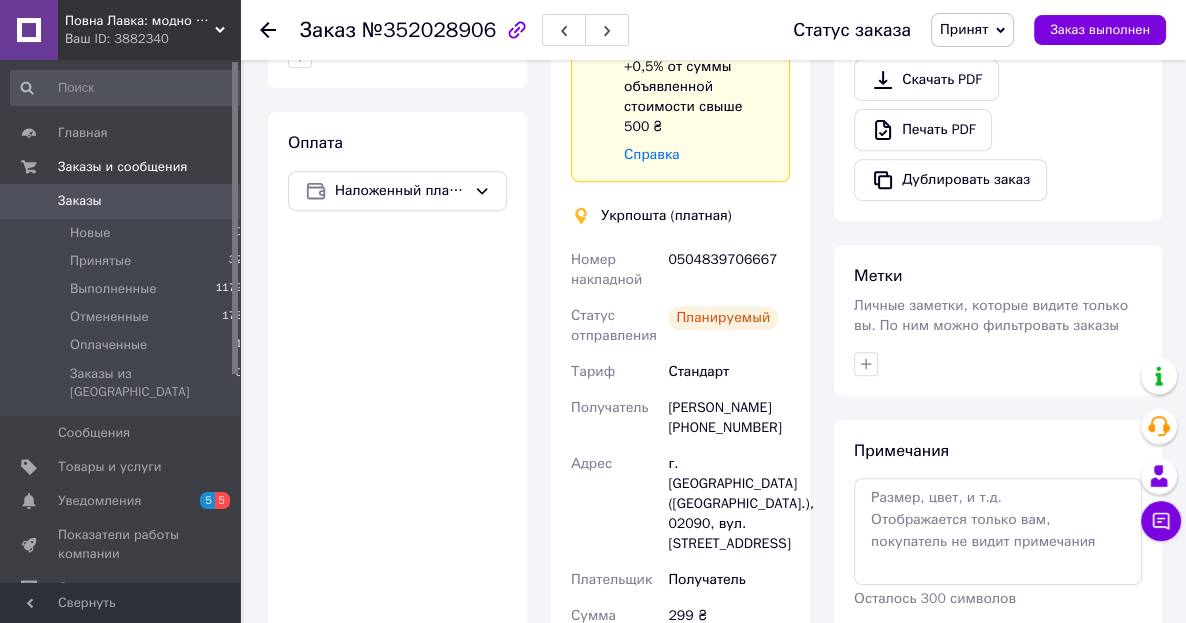 scroll, scrollTop: 711, scrollLeft: 0, axis: vertical 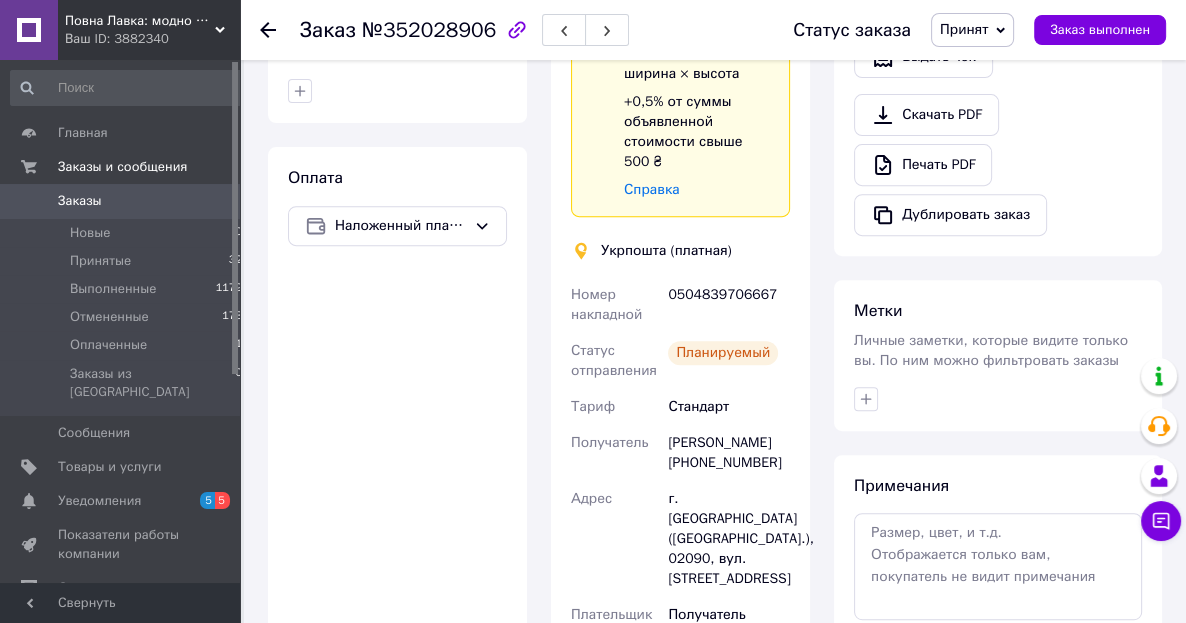 click on "0504839706667" at bounding box center [729, 305] 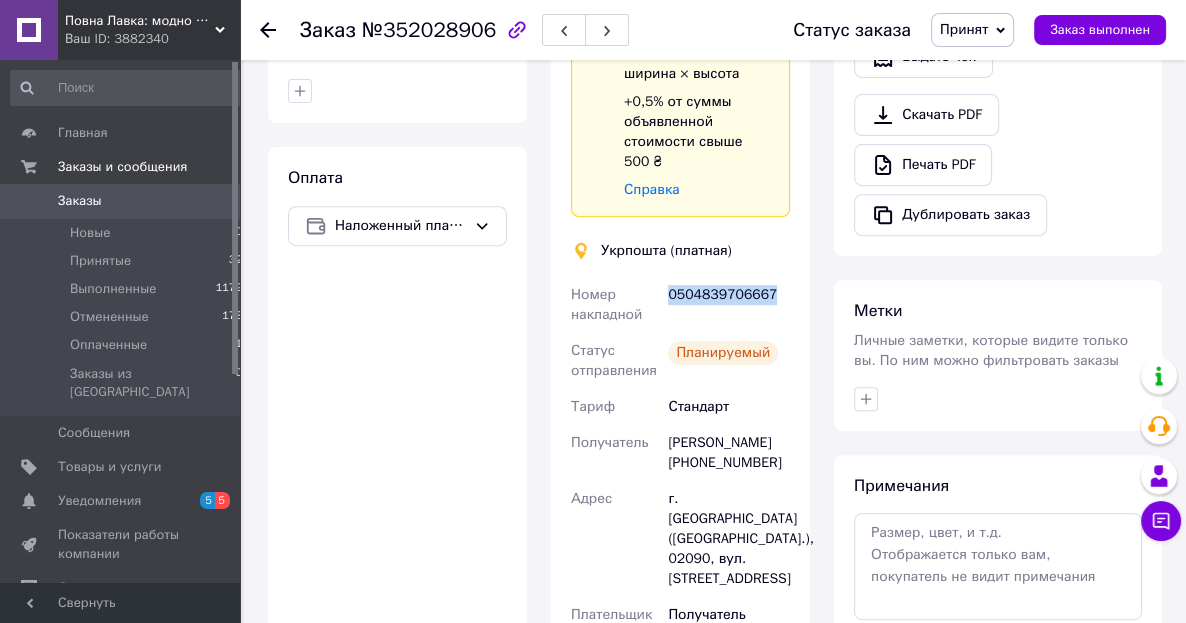 click on "0504839706667" at bounding box center (729, 305) 